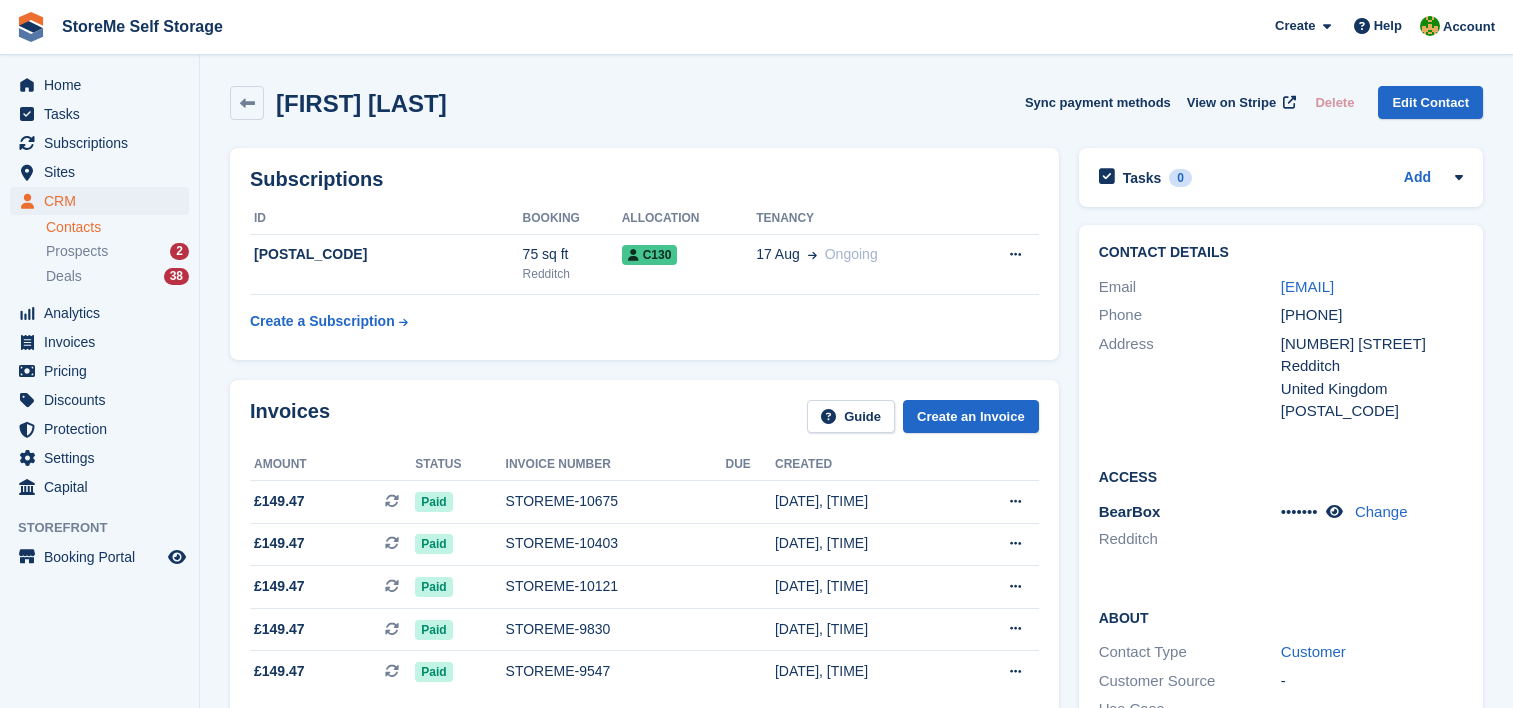 scroll, scrollTop: 0, scrollLeft: 0, axis: both 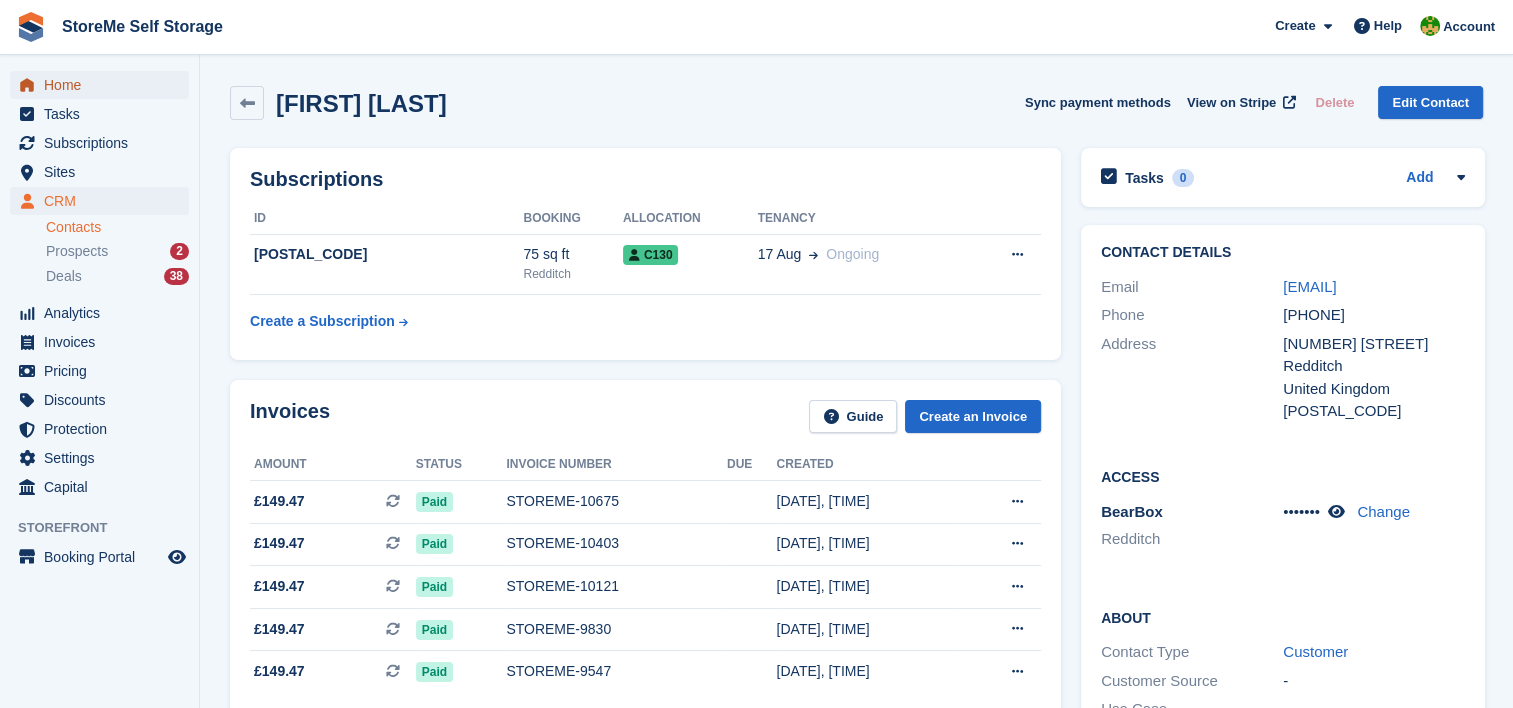 click on "Home" at bounding box center (104, 85) 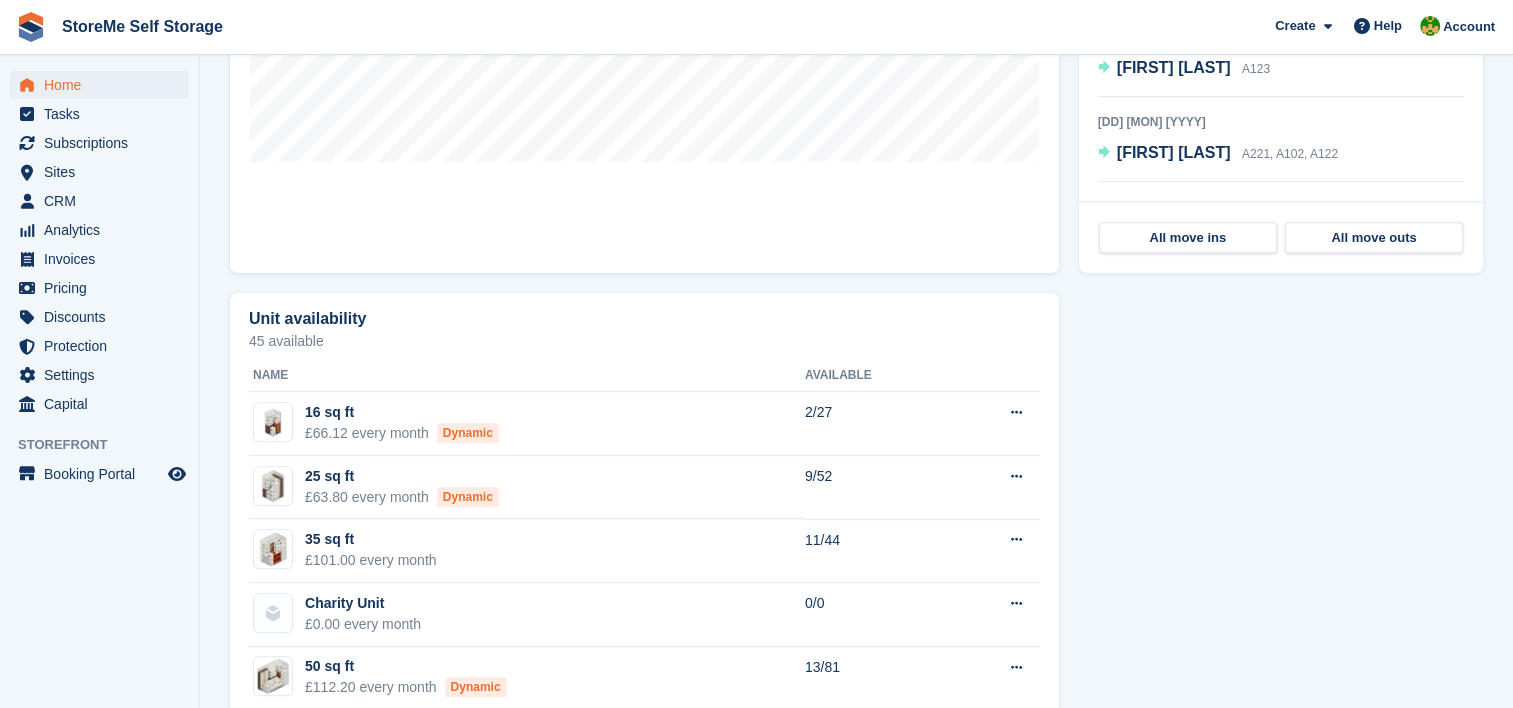 scroll, scrollTop: 300, scrollLeft: 0, axis: vertical 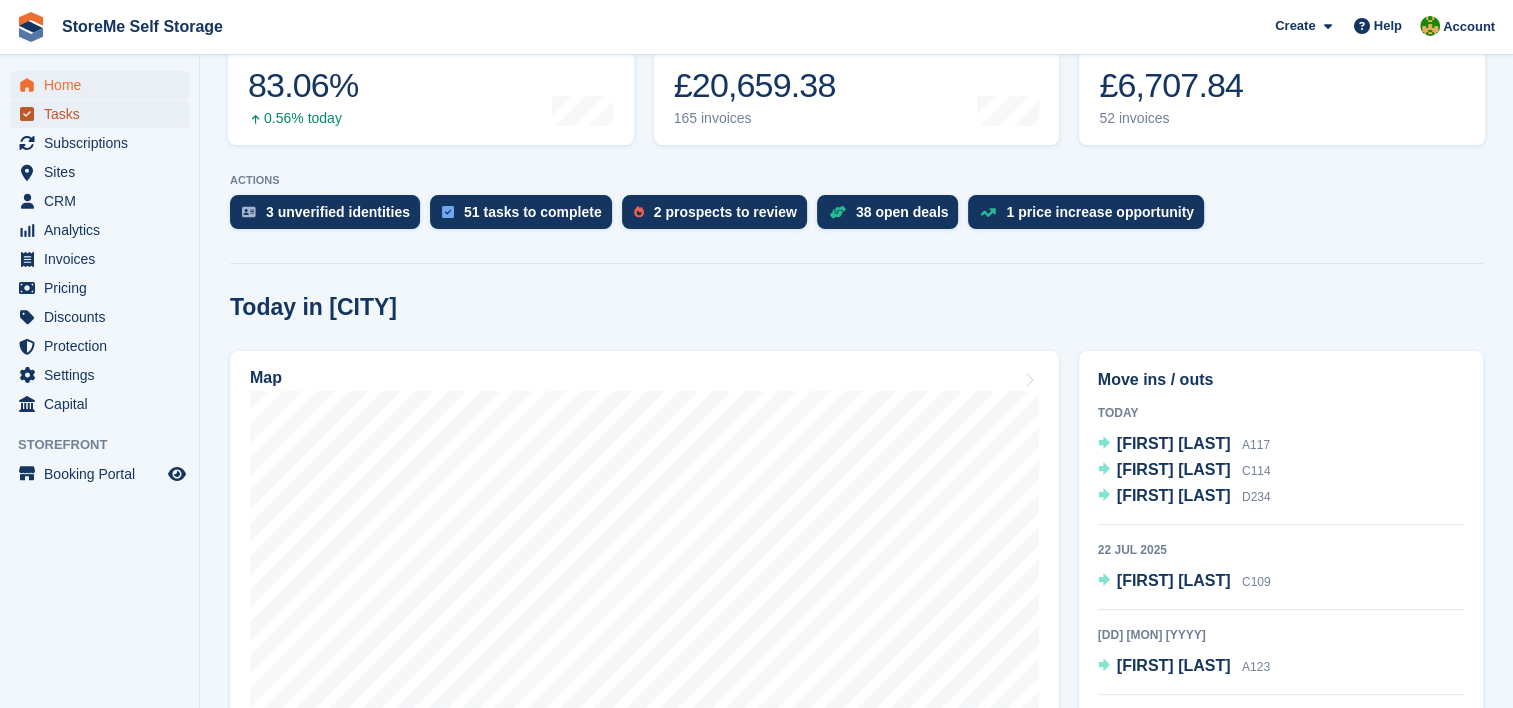 click on "Tasks" at bounding box center (104, 114) 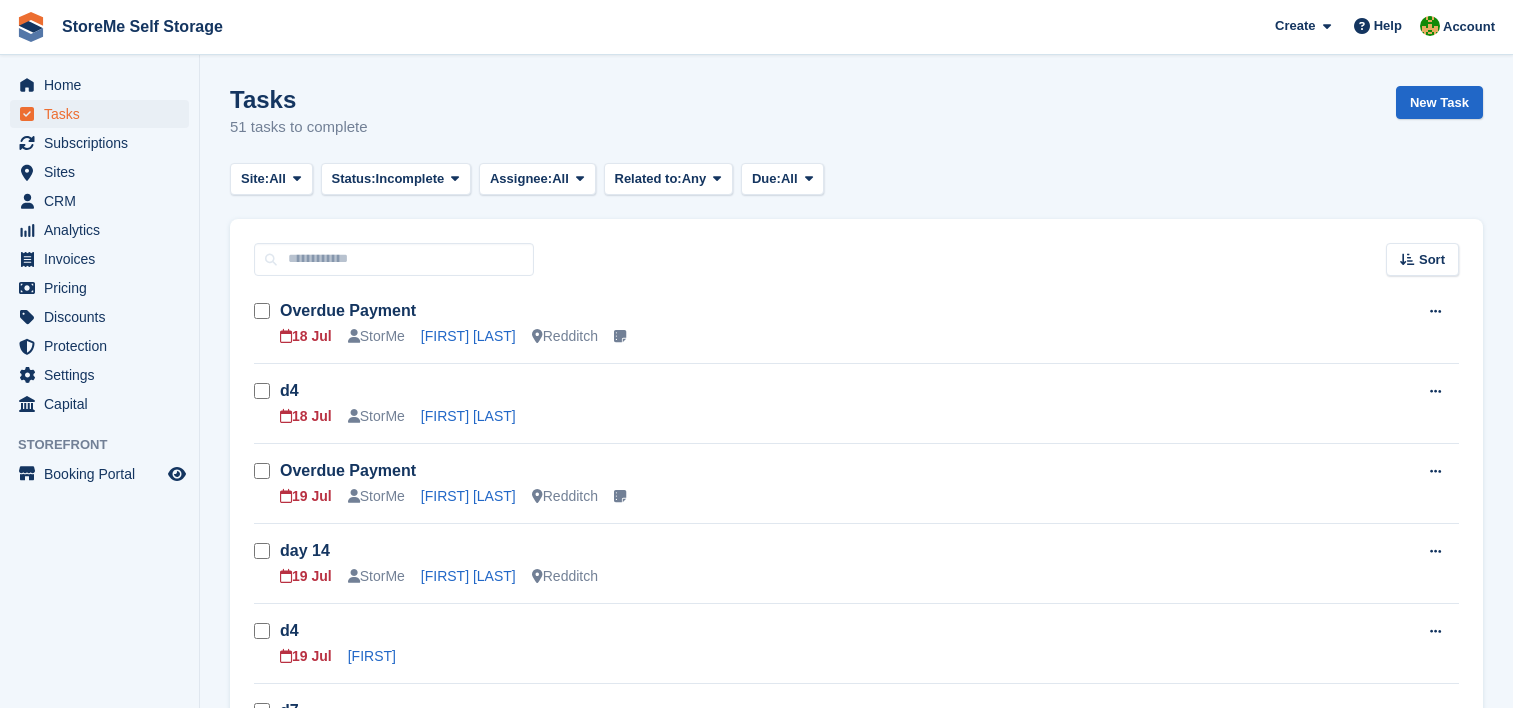 scroll, scrollTop: 0, scrollLeft: 0, axis: both 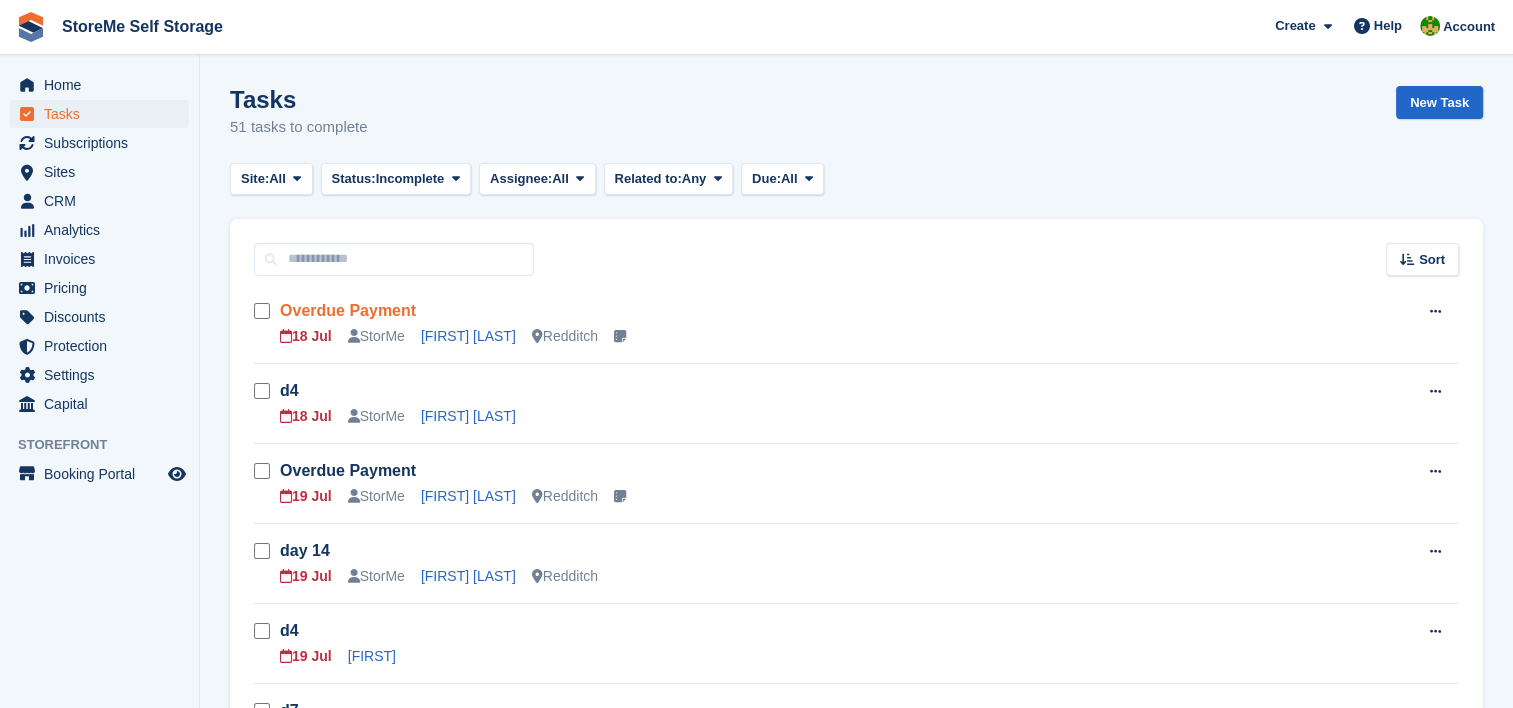 click on "Overdue Payment" at bounding box center [348, 310] 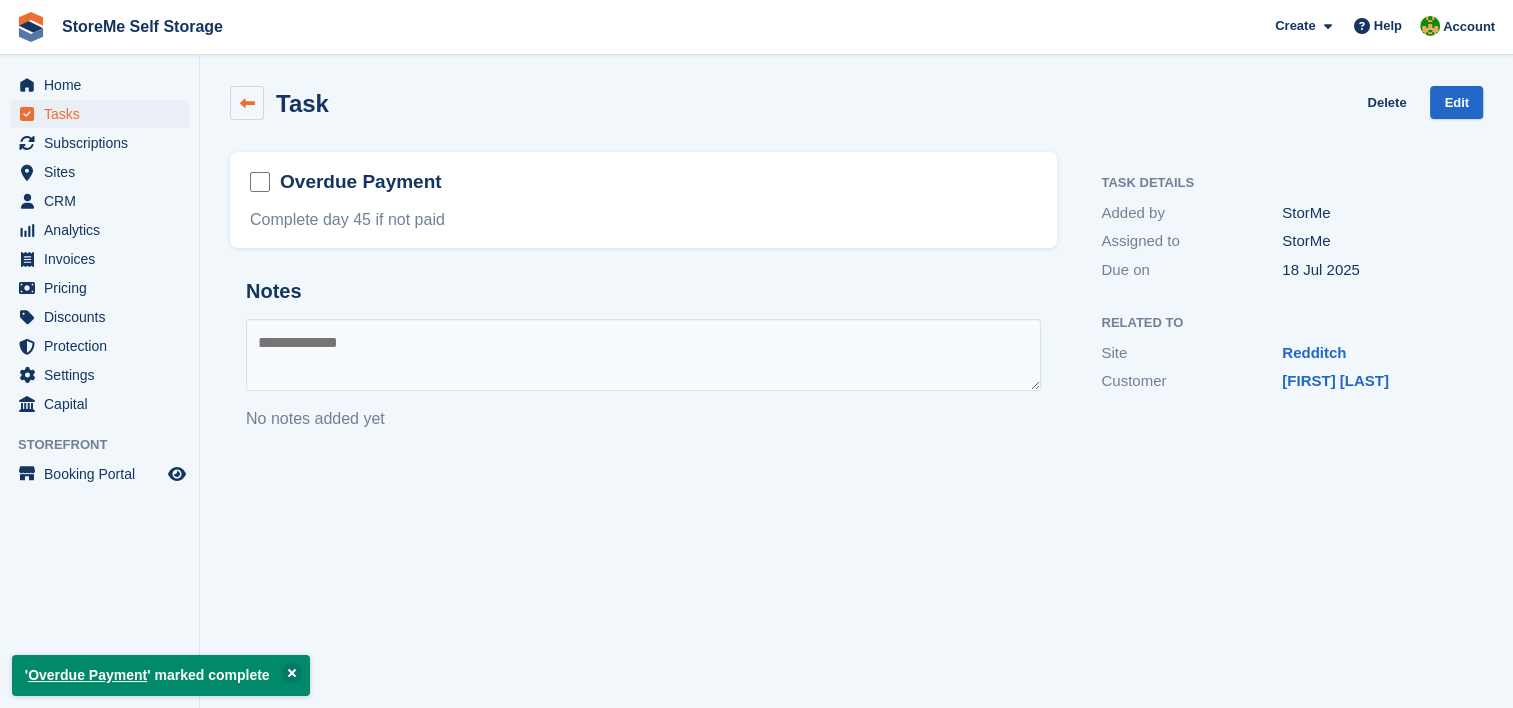 click at bounding box center [247, 103] 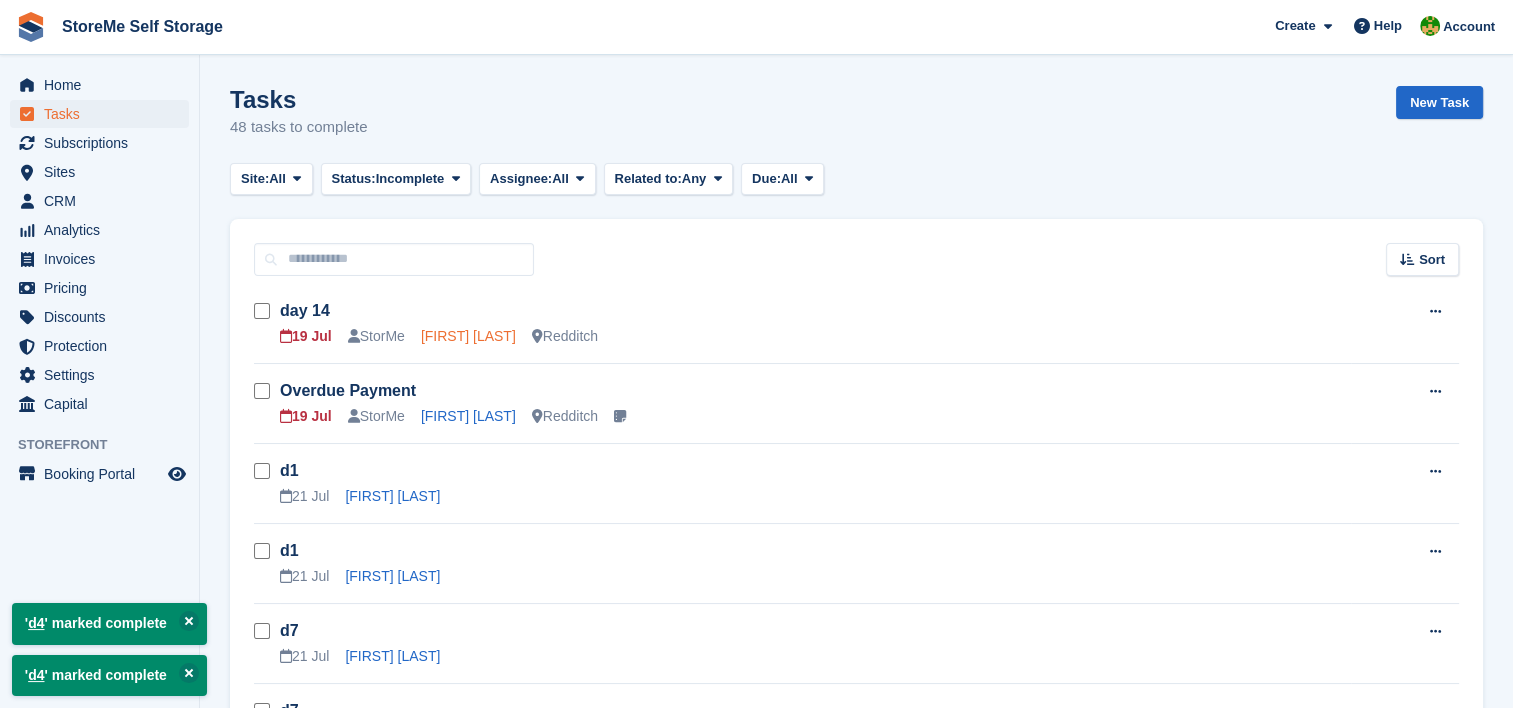 click on "Mathew Shipley" at bounding box center [468, 336] 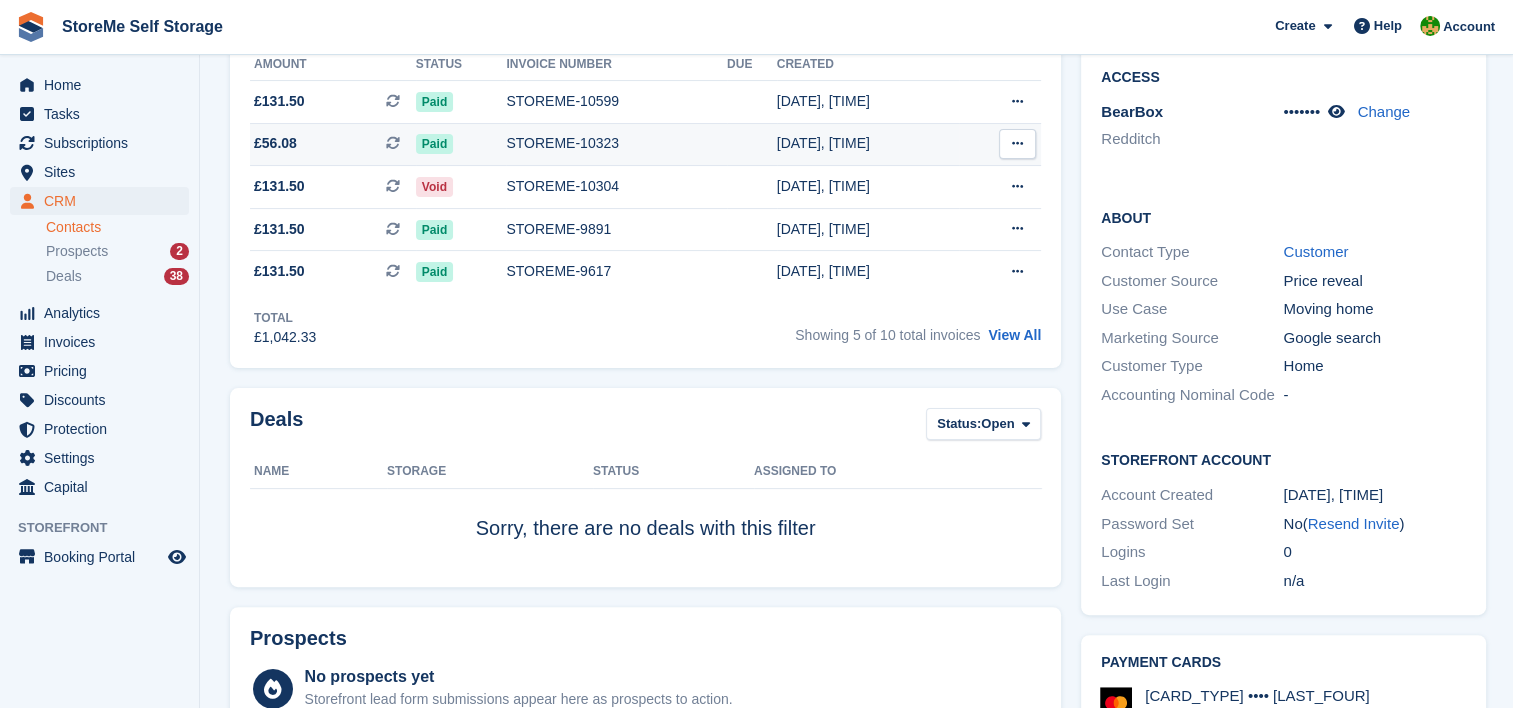 scroll, scrollTop: 0, scrollLeft: 0, axis: both 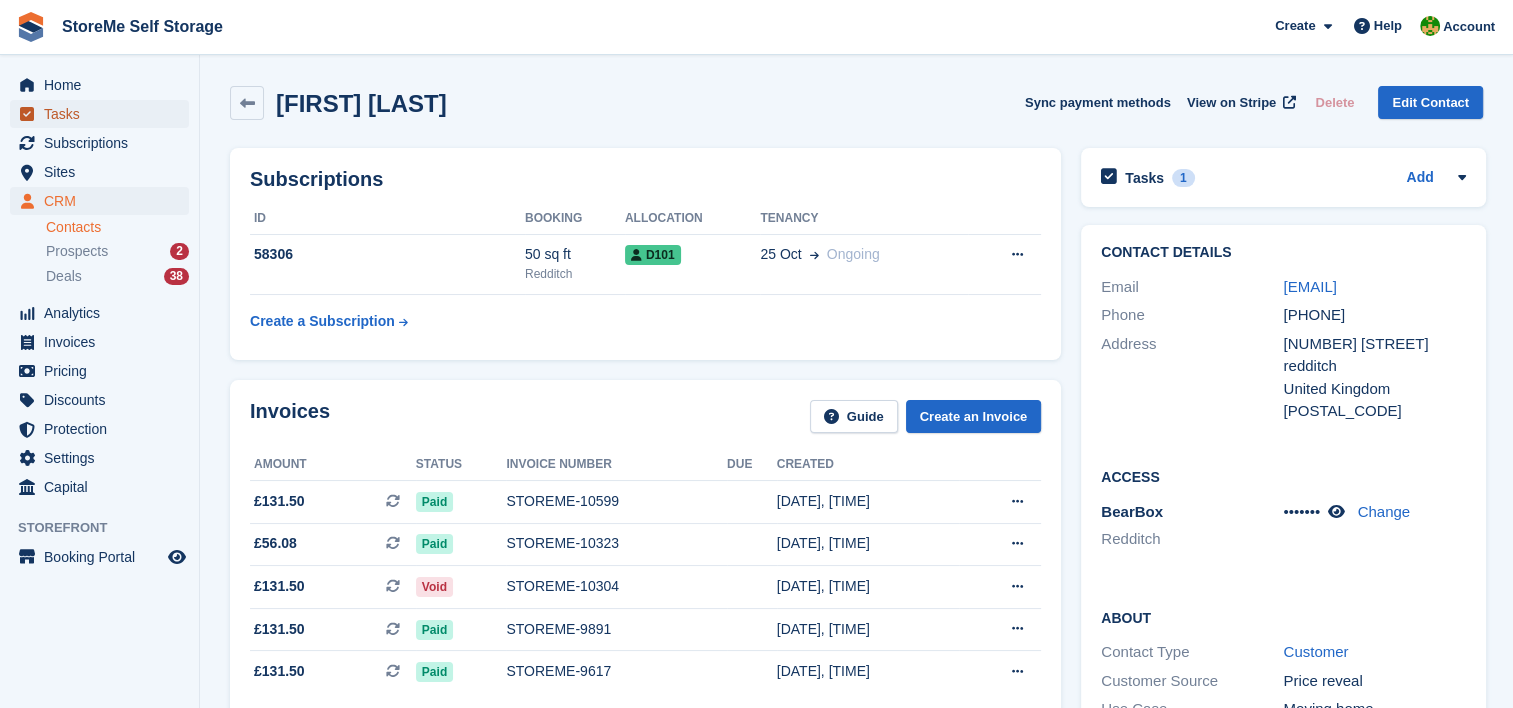 click on "Tasks" at bounding box center [104, 114] 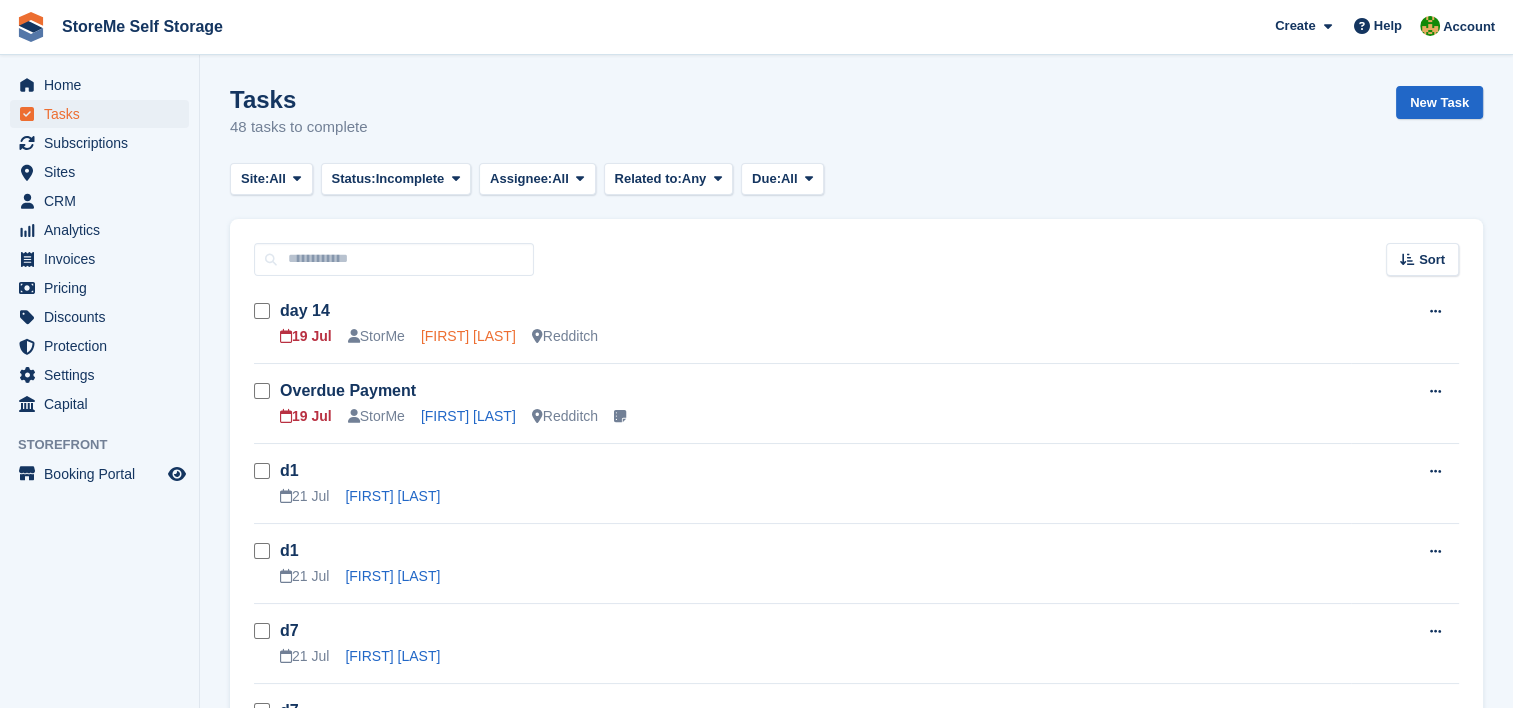 click on "Mathew Shipley" at bounding box center (468, 336) 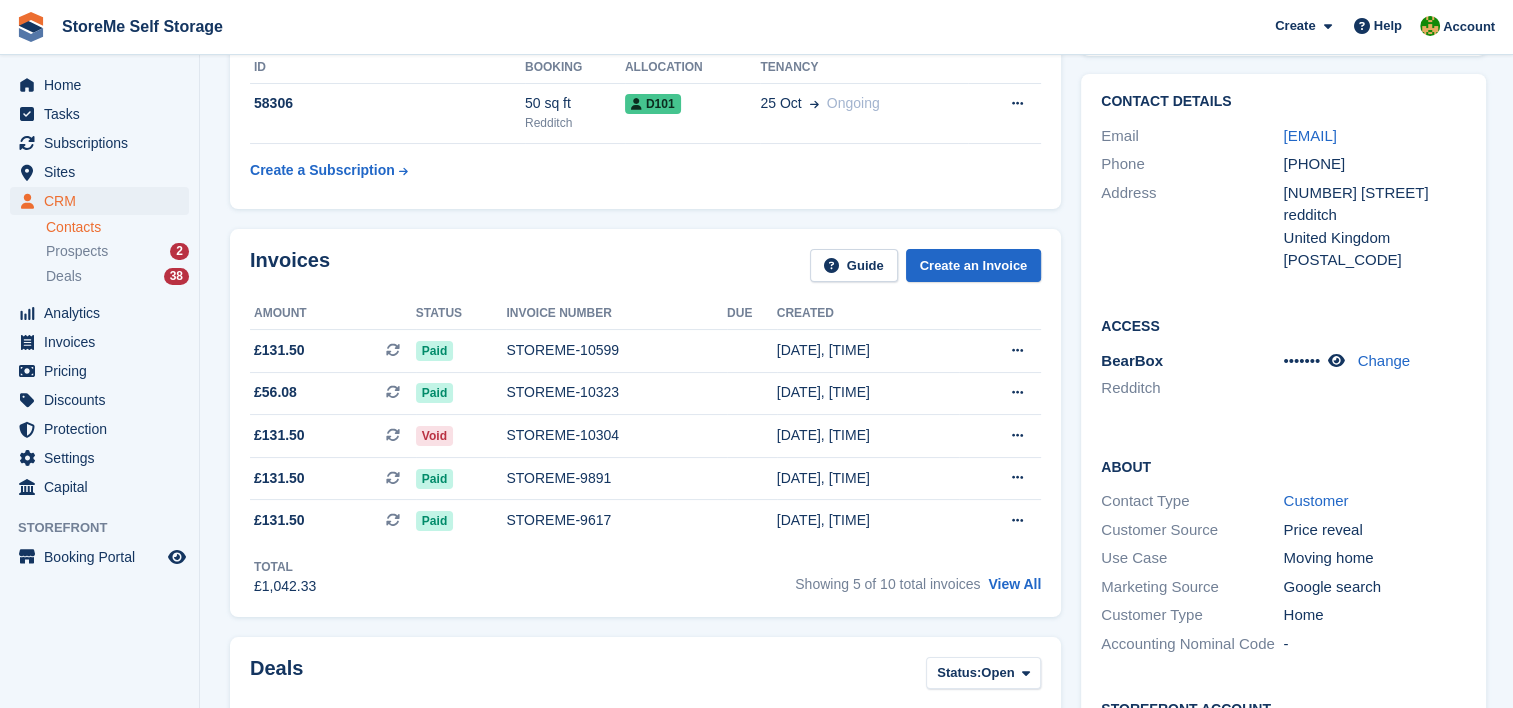 scroll, scrollTop: 0, scrollLeft: 0, axis: both 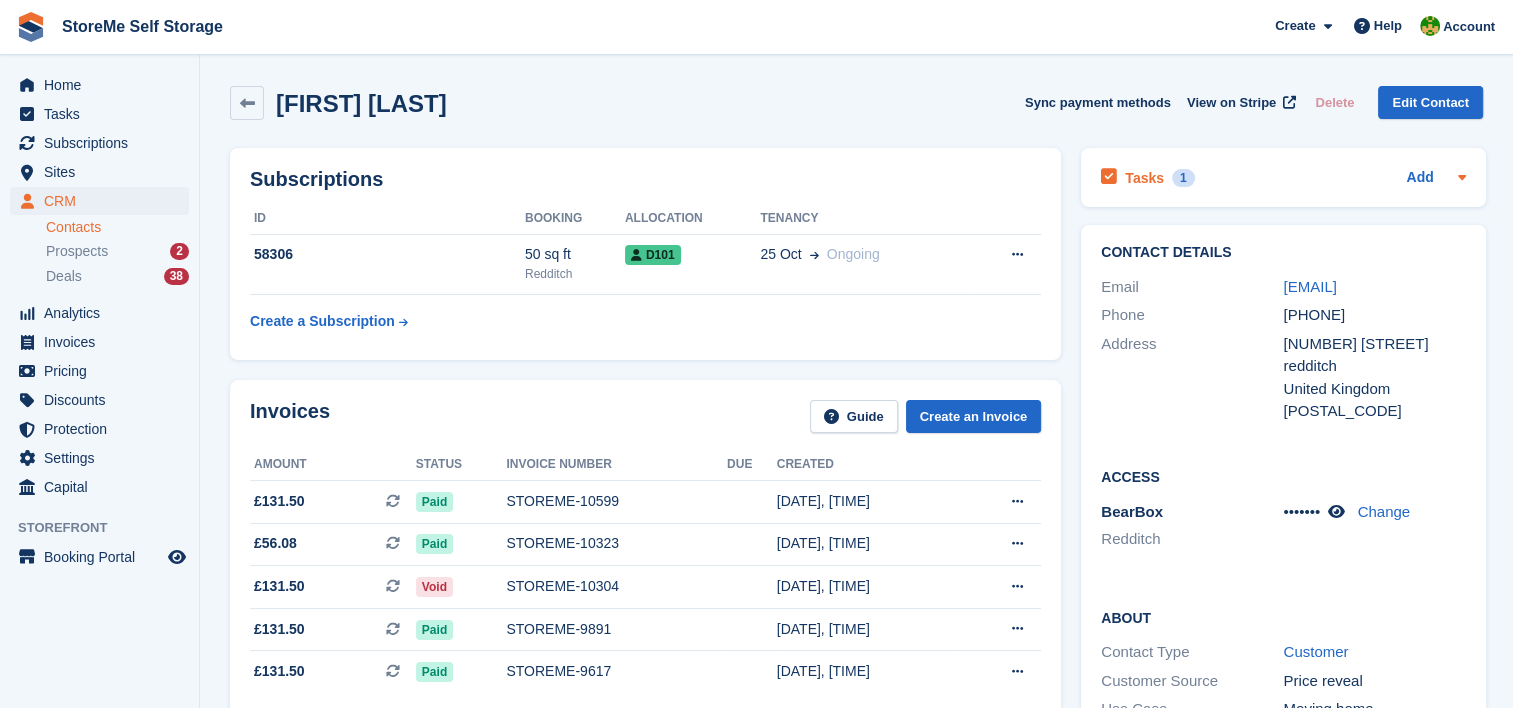 click on "Tasks" at bounding box center (1144, 178) 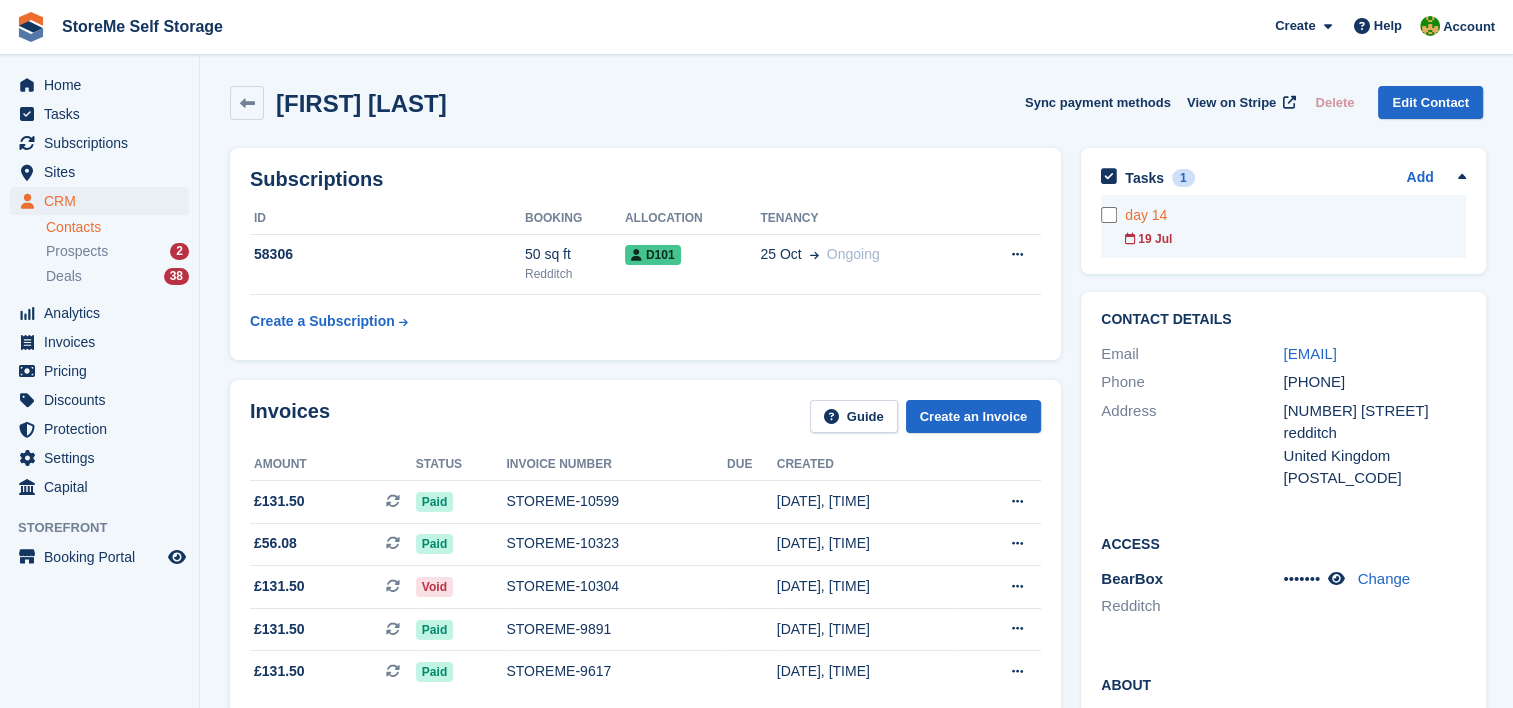 click on "day 14" at bounding box center (1295, 215) 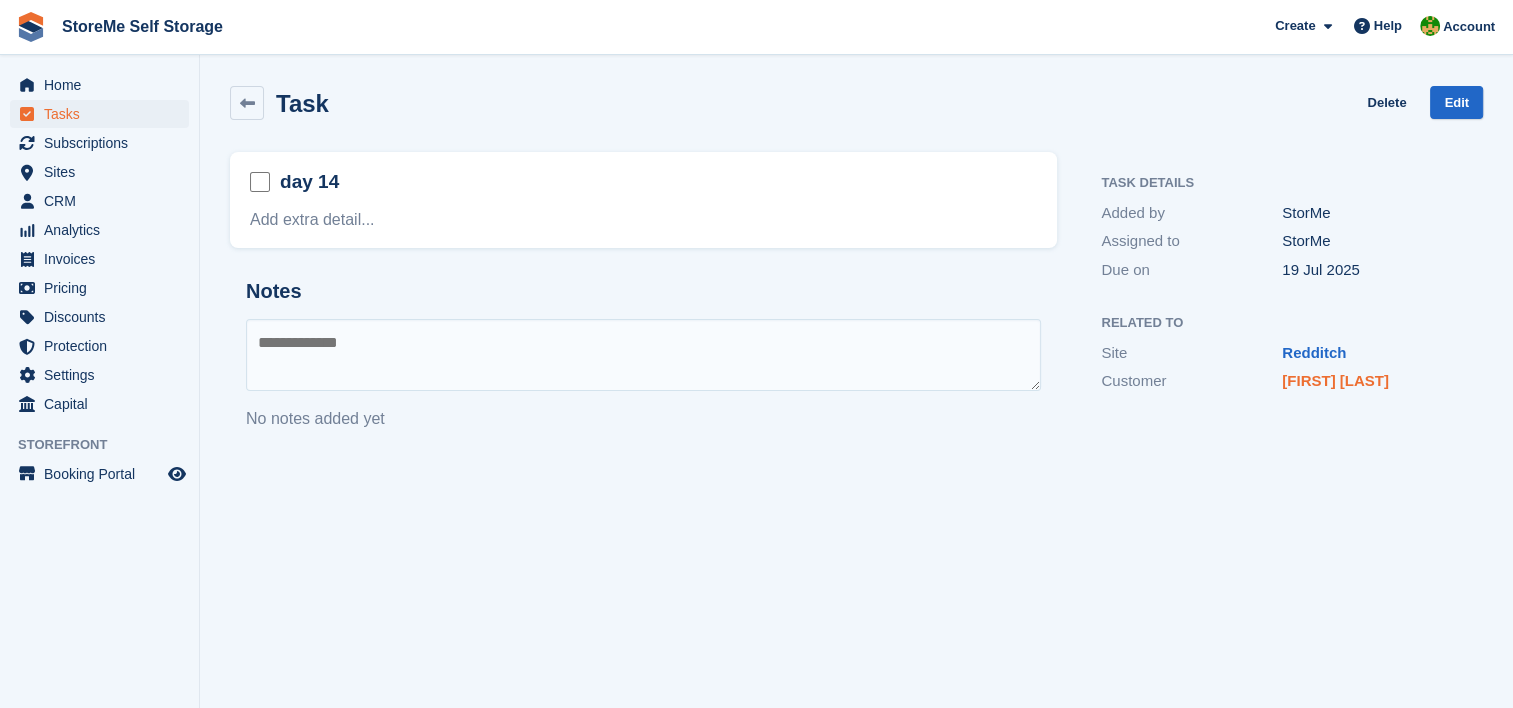click on "Mathew Shipley" at bounding box center [1335, 380] 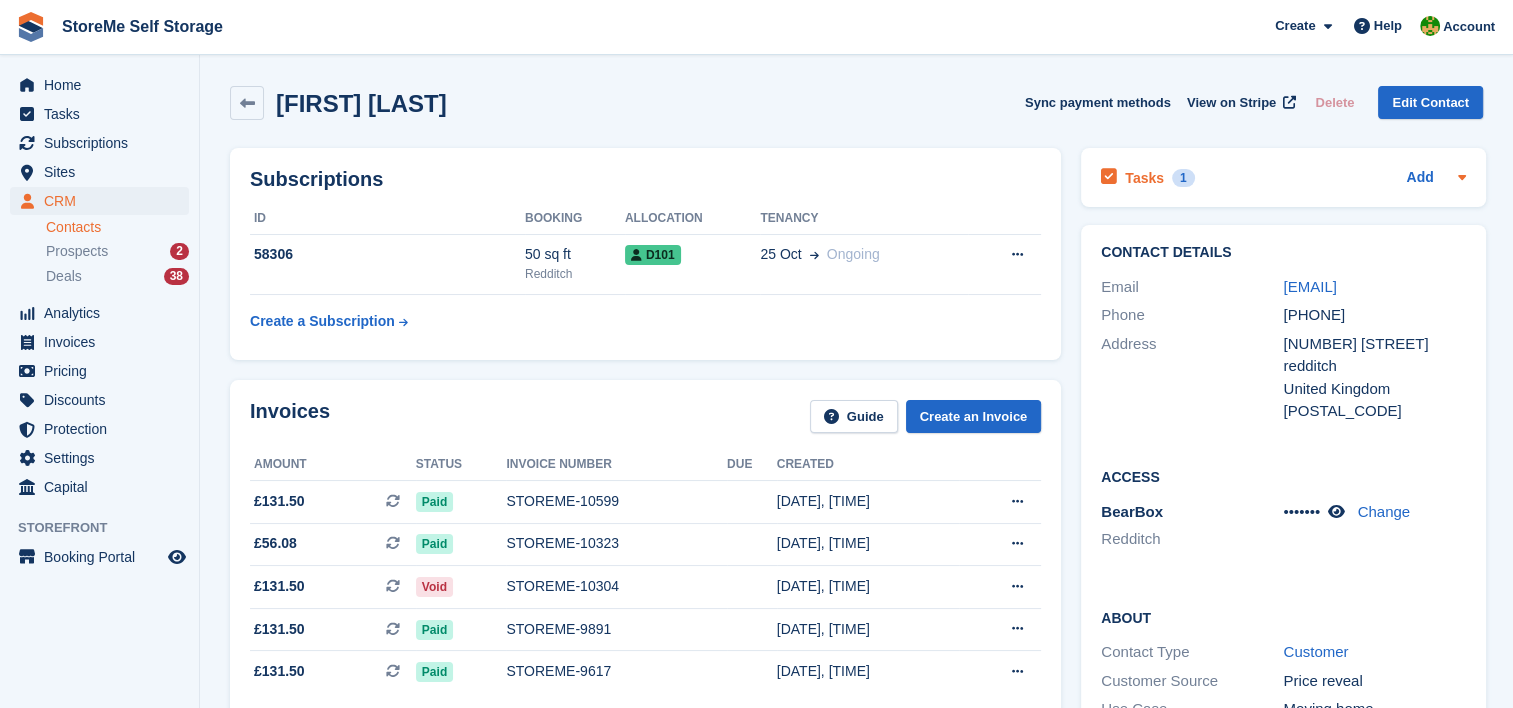 click on "Tasks
1" at bounding box center (1147, 177) 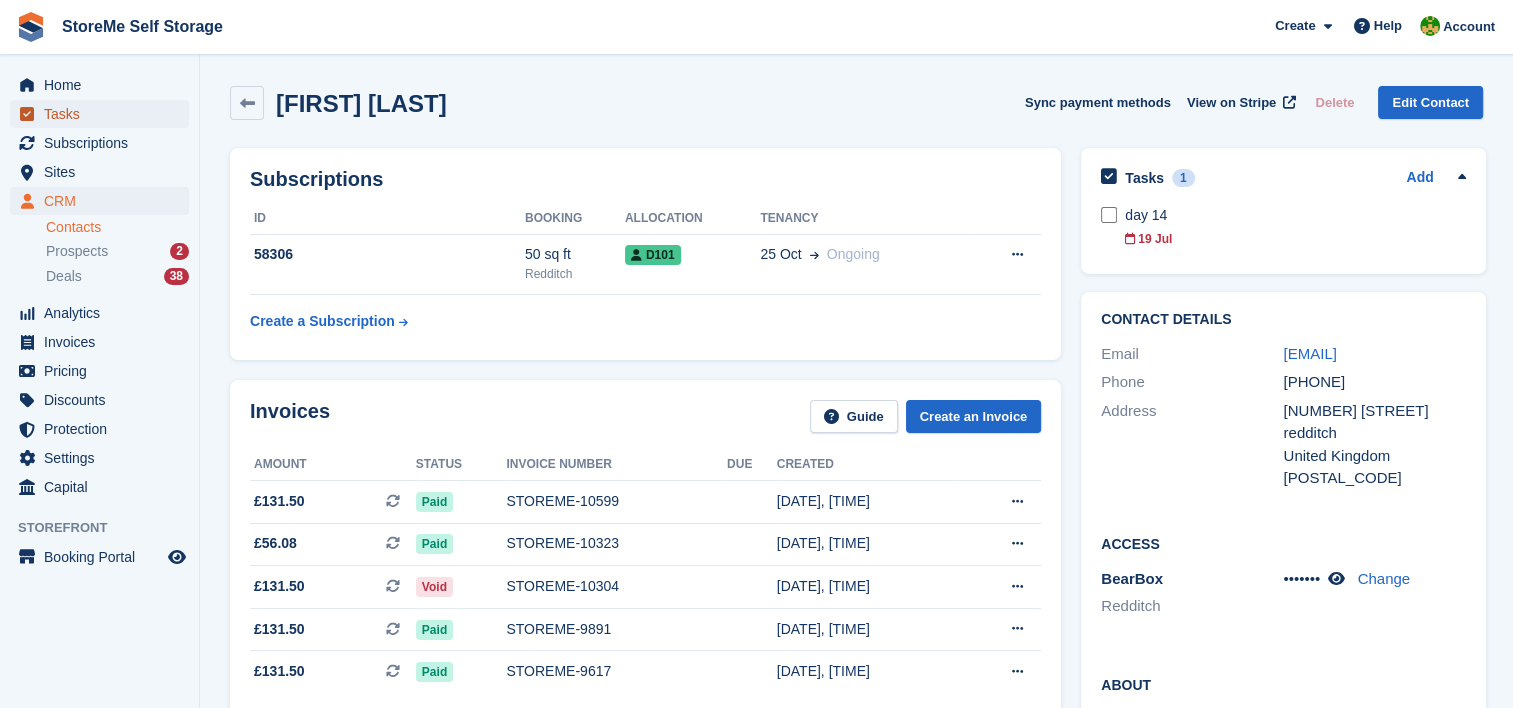 click on "Tasks" at bounding box center [99, 114] 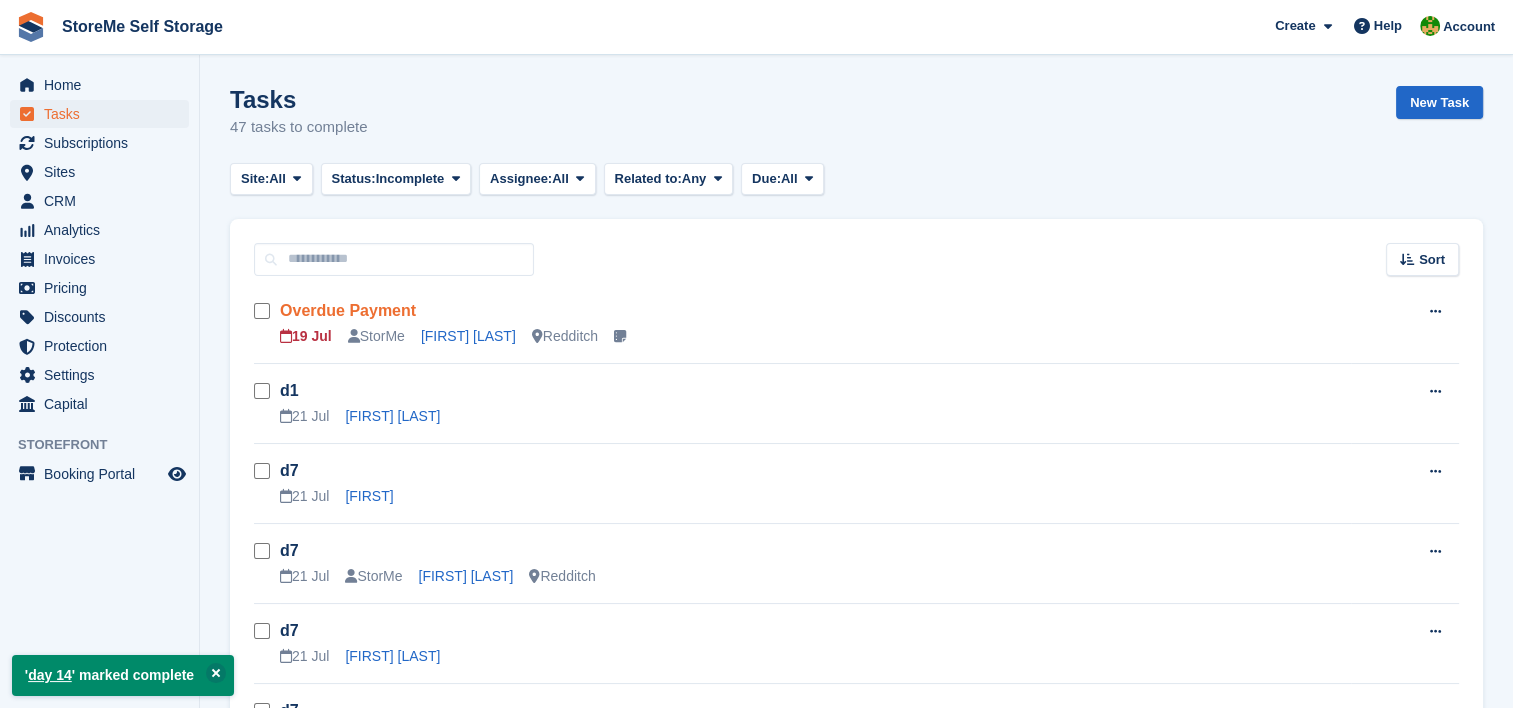 click on "Overdue Payment" at bounding box center (348, 310) 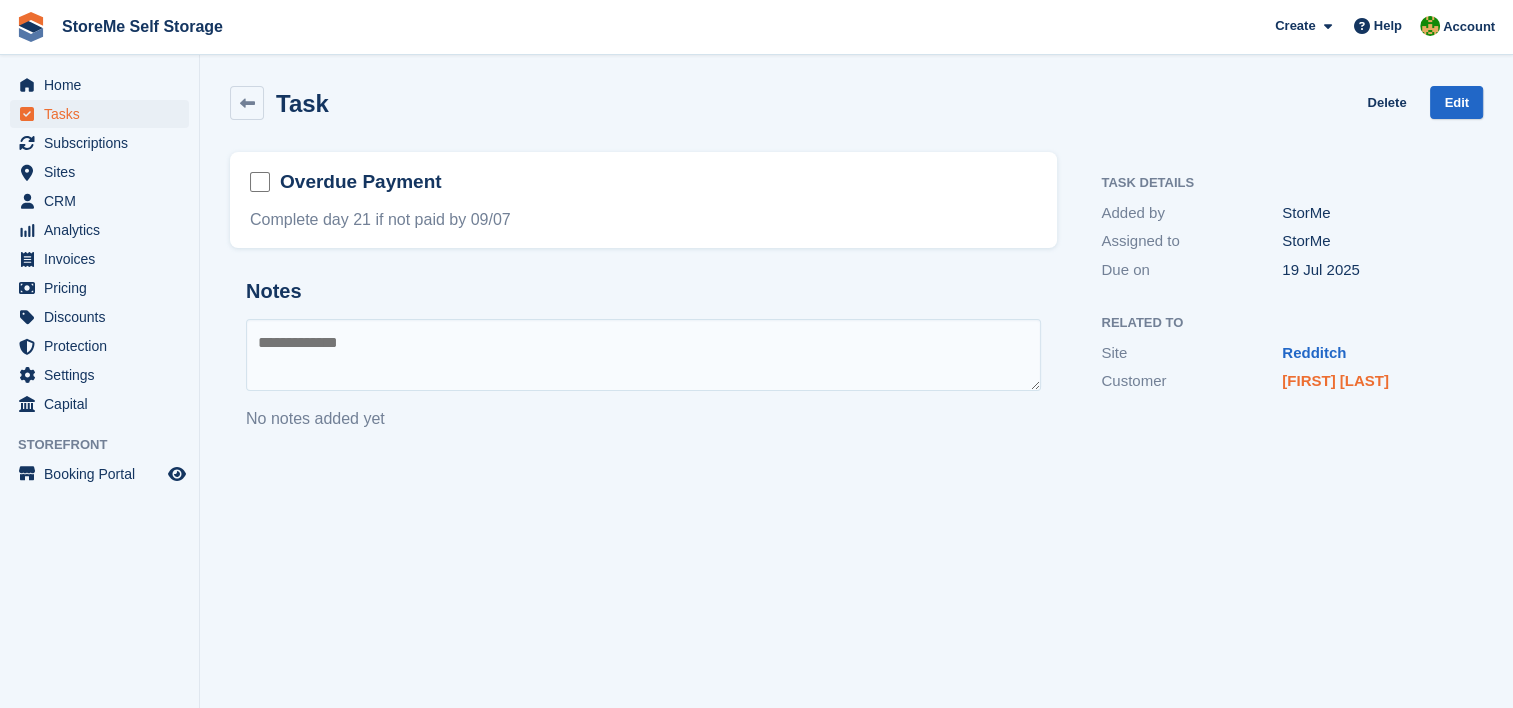 click on "Marc Clark" at bounding box center [1335, 380] 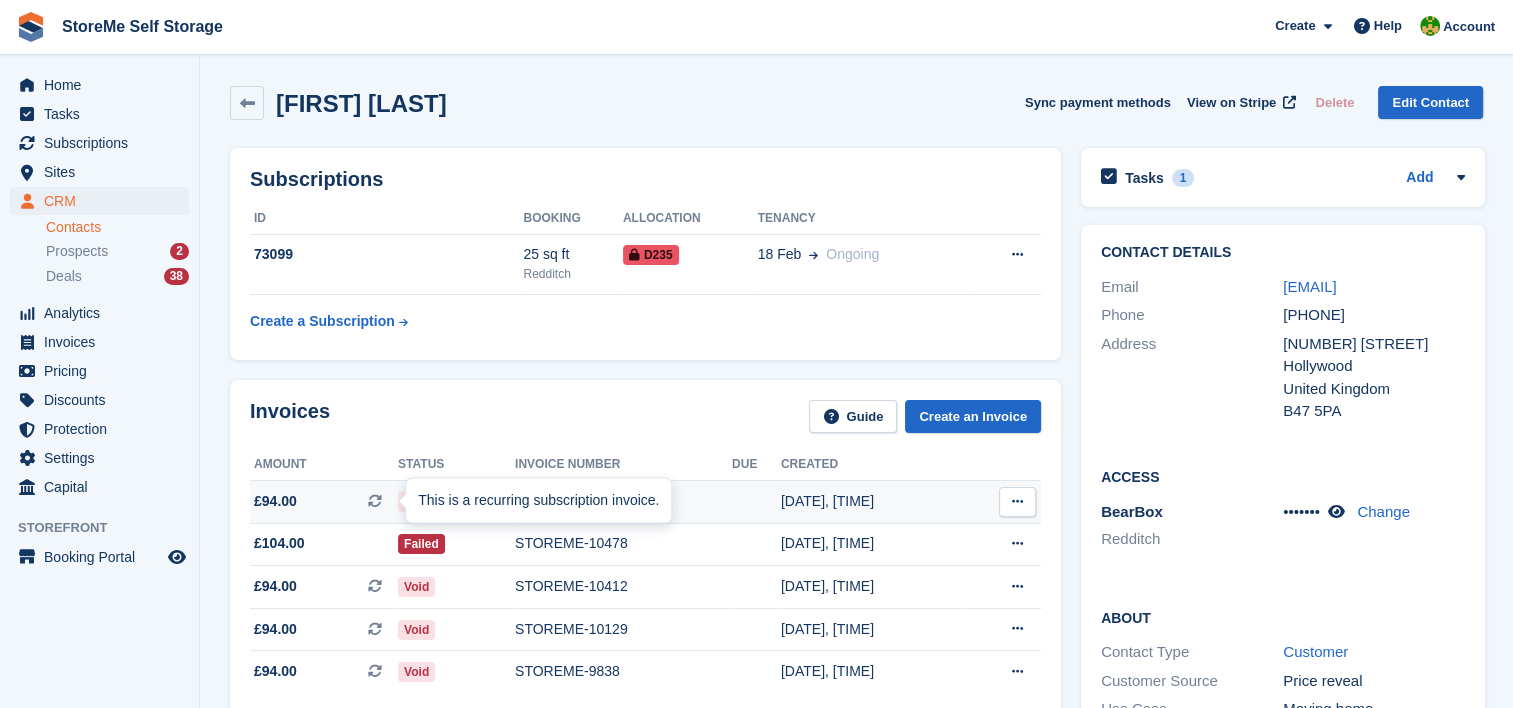click at bounding box center [375, 501] 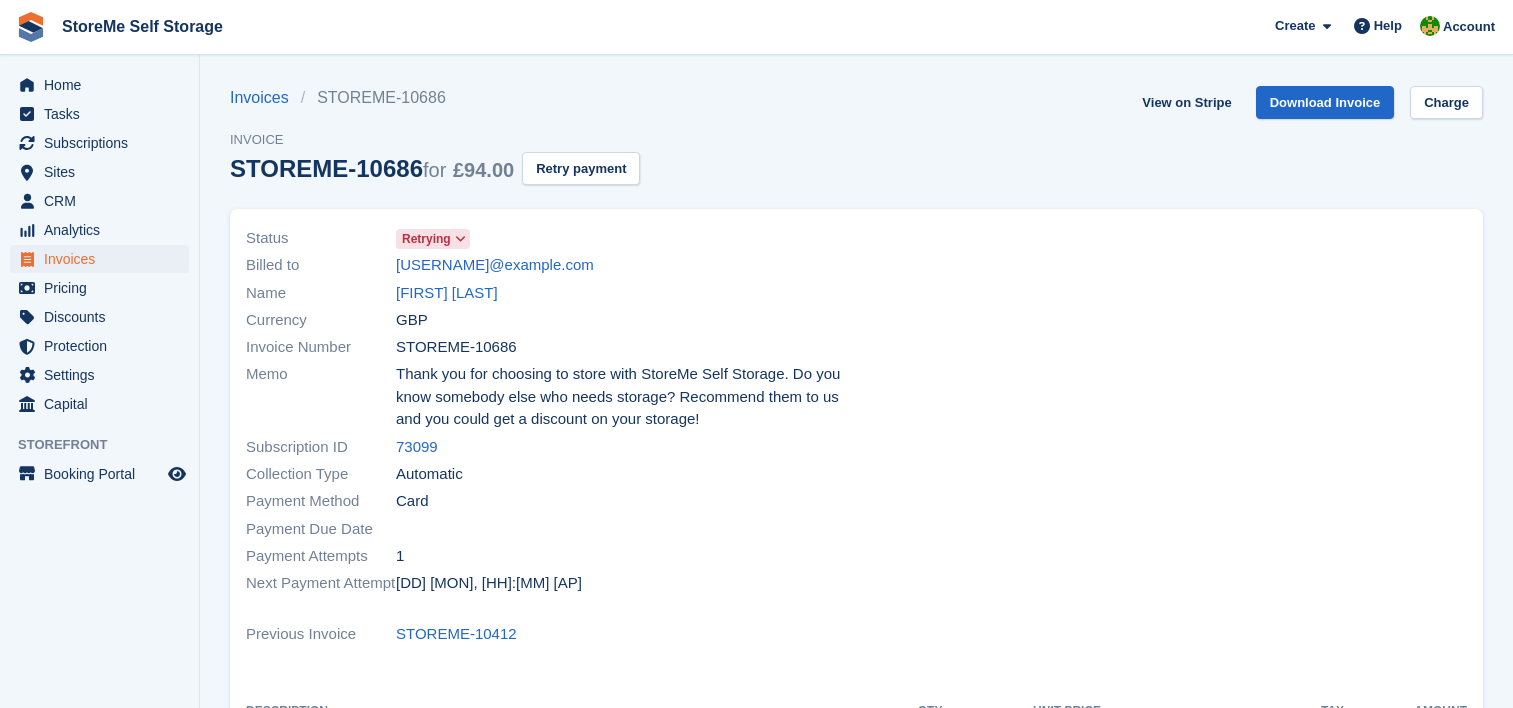 scroll, scrollTop: 0, scrollLeft: 0, axis: both 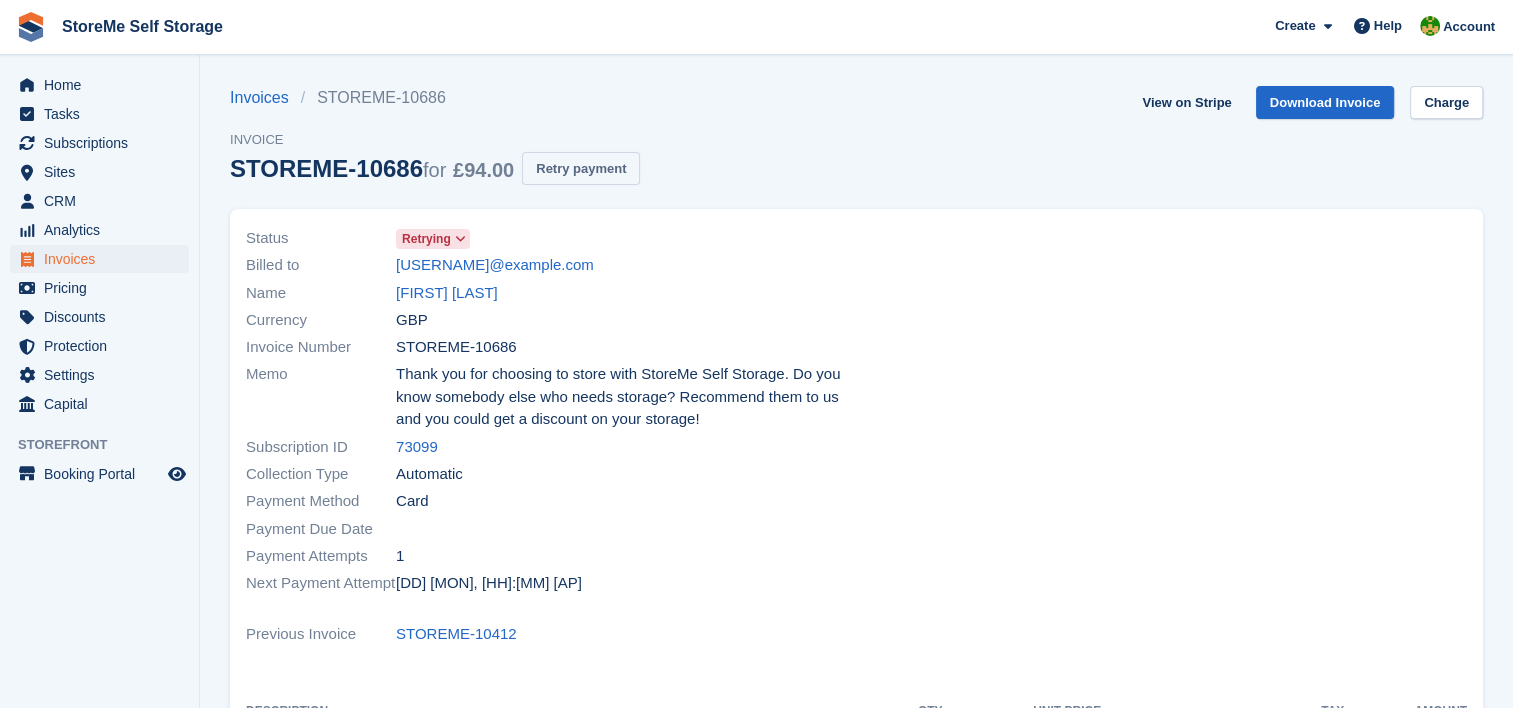 click on "Retry payment" at bounding box center [581, 168] 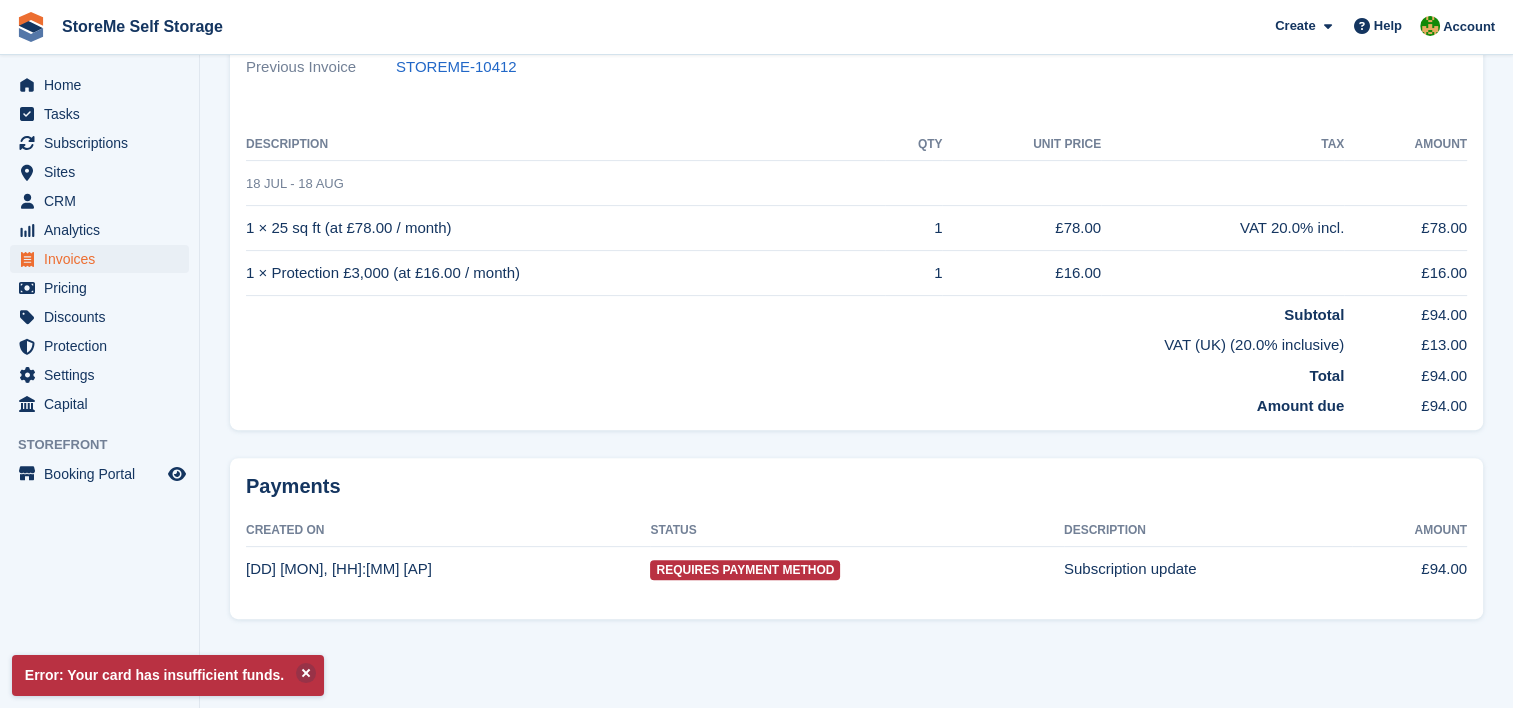 scroll, scrollTop: 0, scrollLeft: 0, axis: both 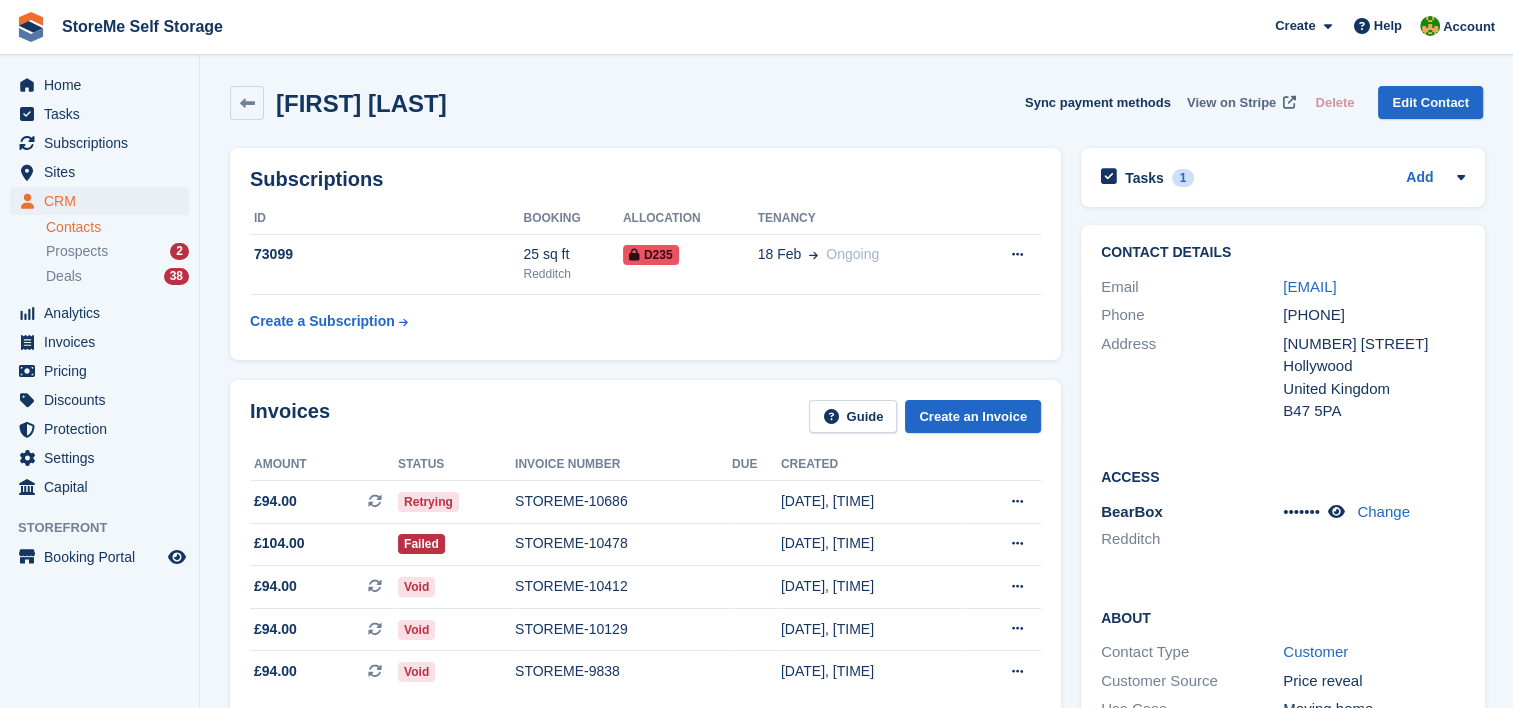 click on "View on Stripe" at bounding box center [1231, 103] 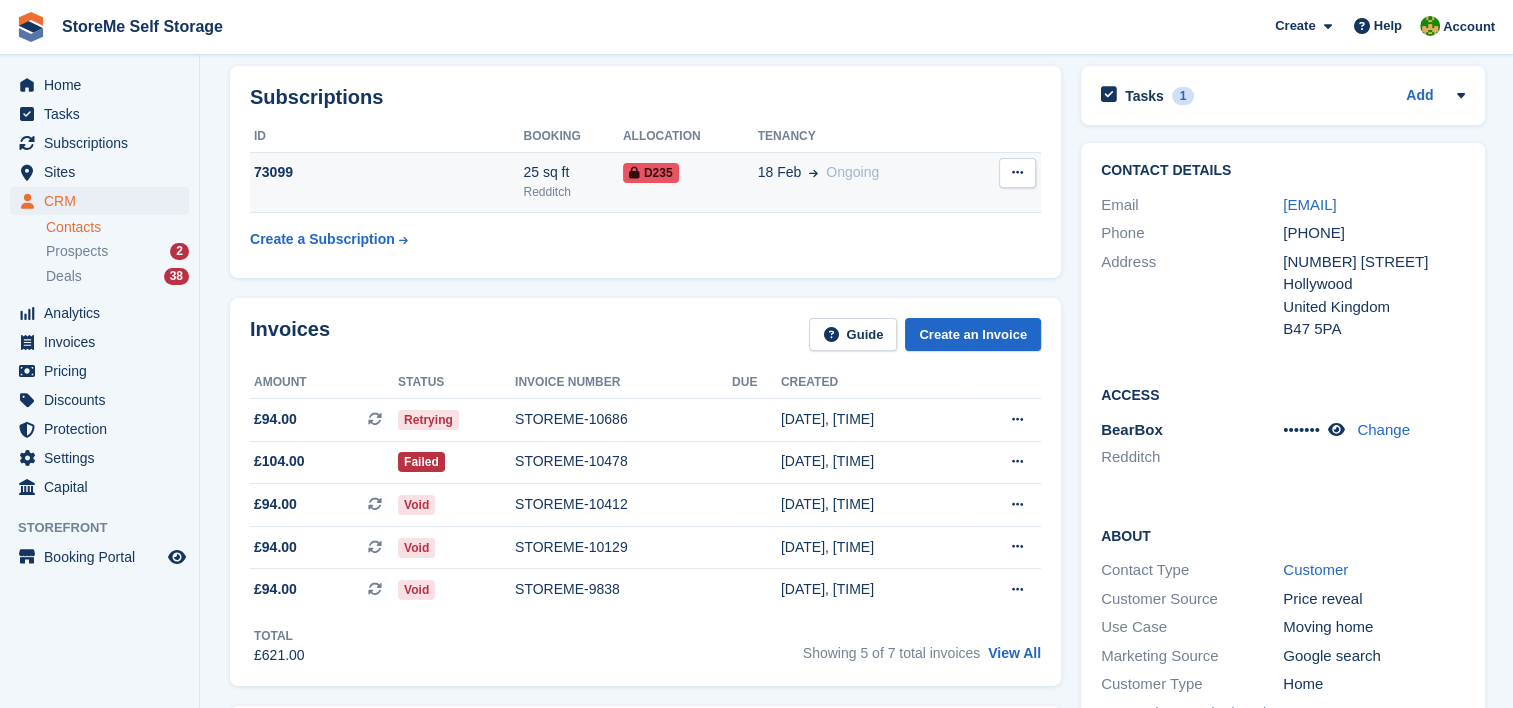 scroll, scrollTop: 0, scrollLeft: 0, axis: both 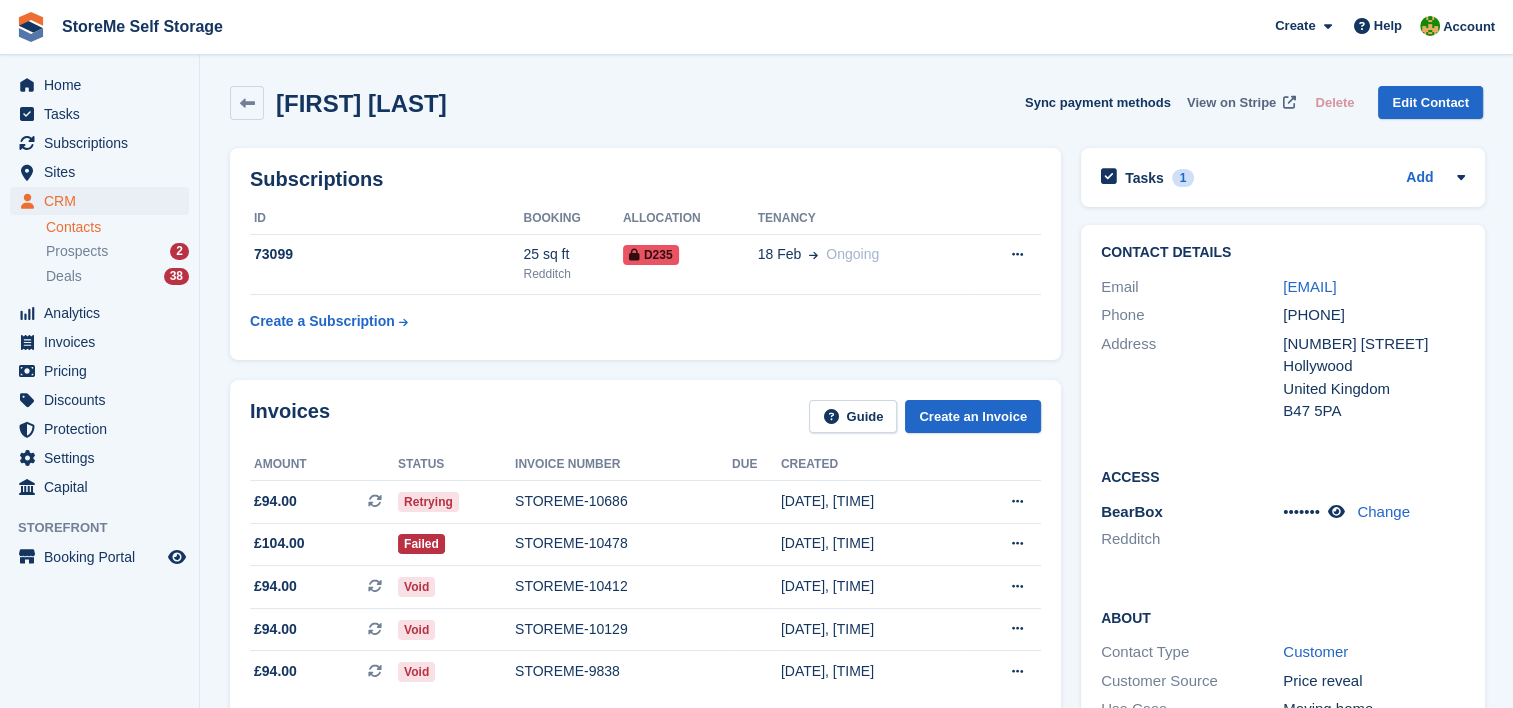 click on "View on Stripe" at bounding box center (1231, 103) 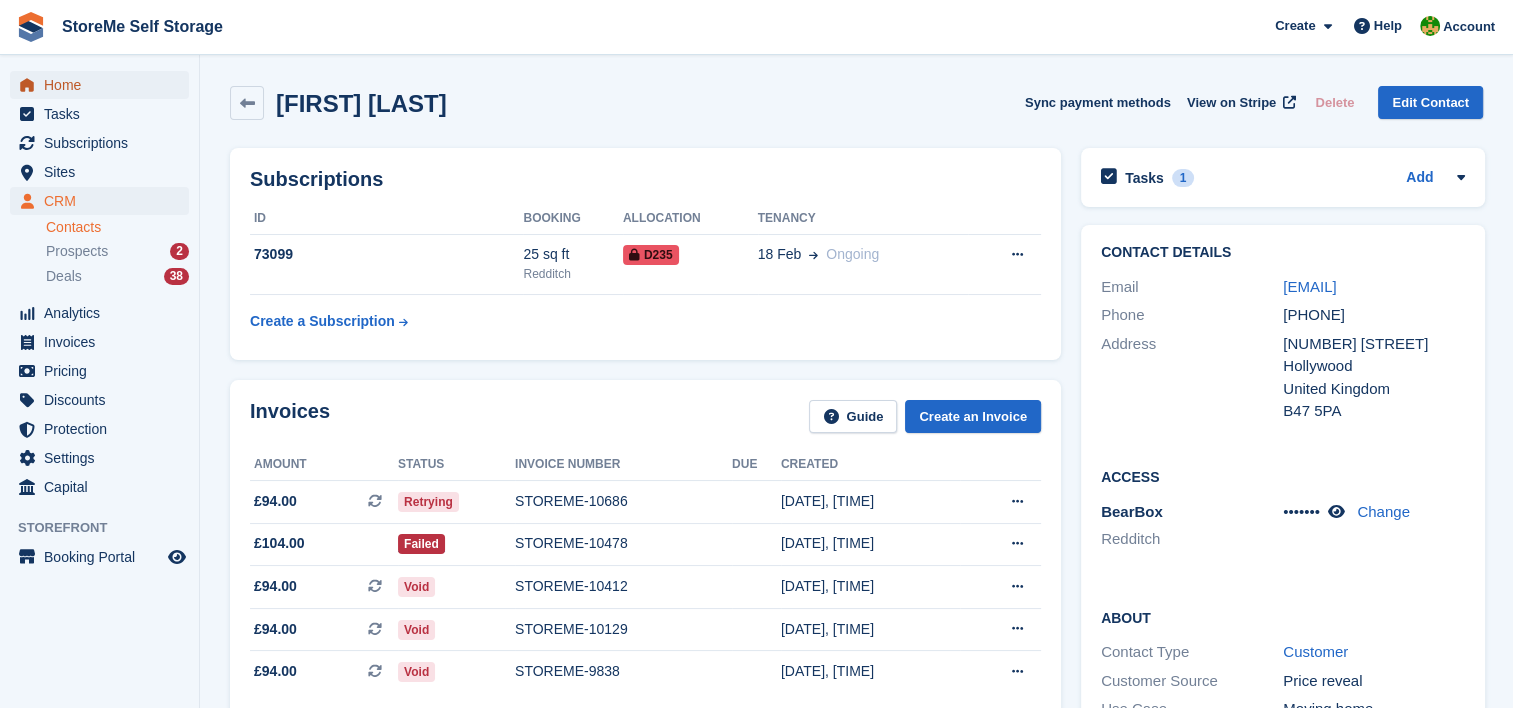 click on "Home" at bounding box center (104, 85) 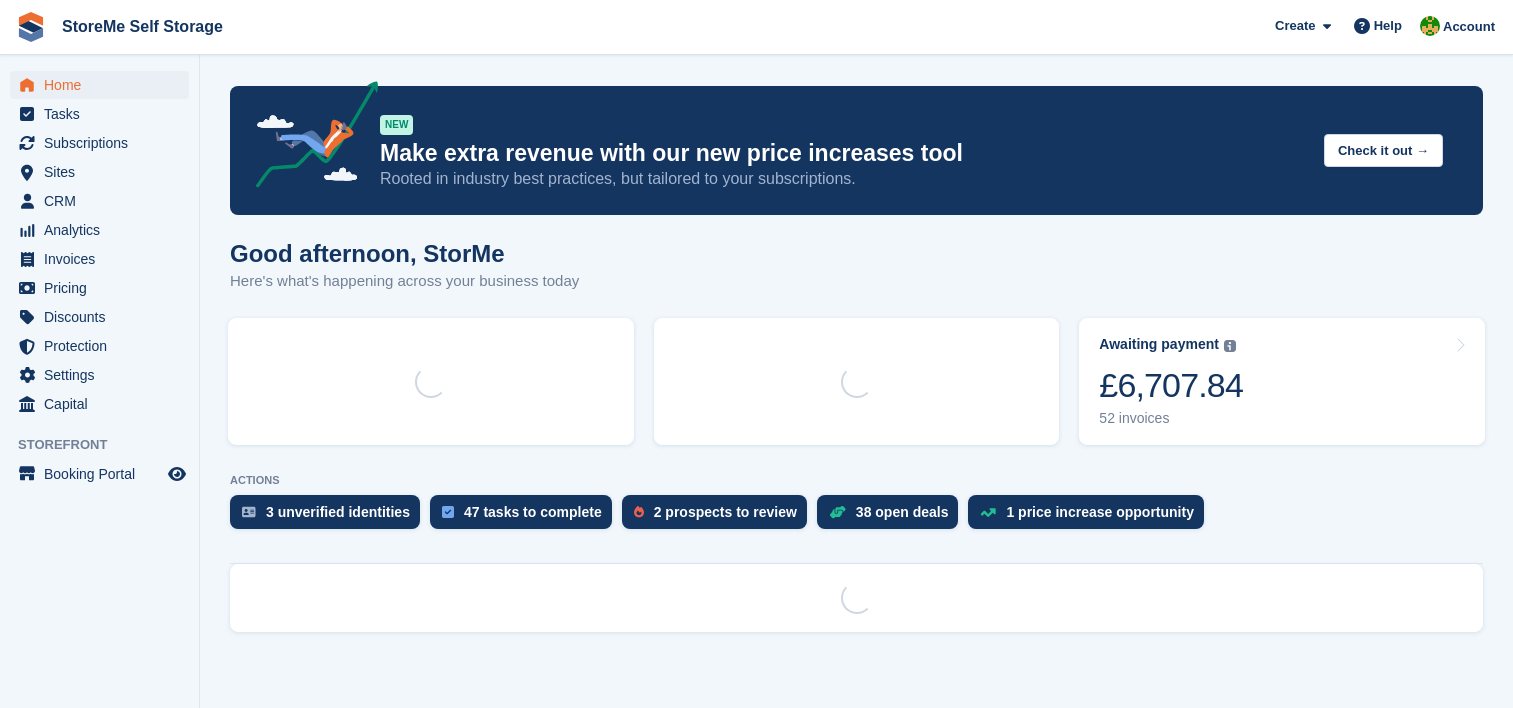 scroll, scrollTop: 0, scrollLeft: 0, axis: both 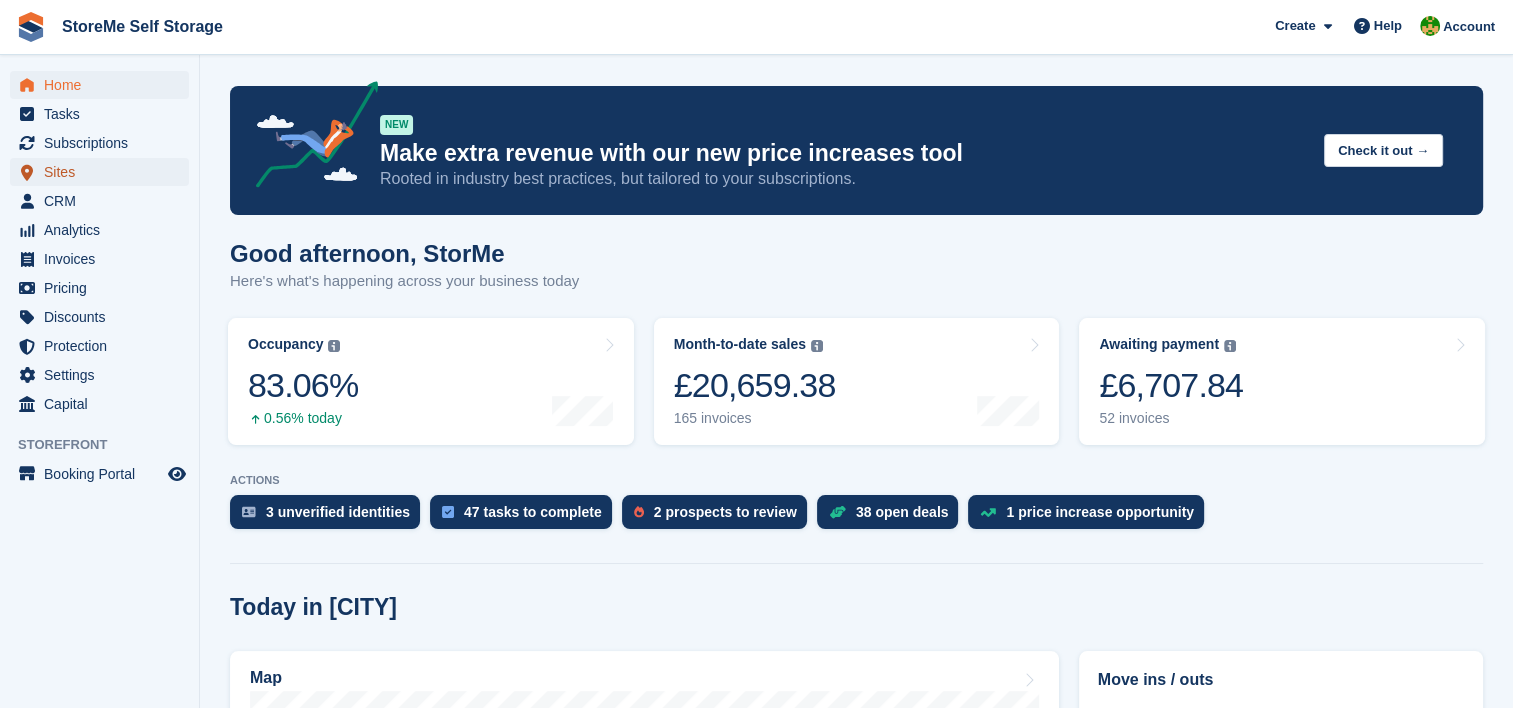 click on "Sites" at bounding box center (104, 172) 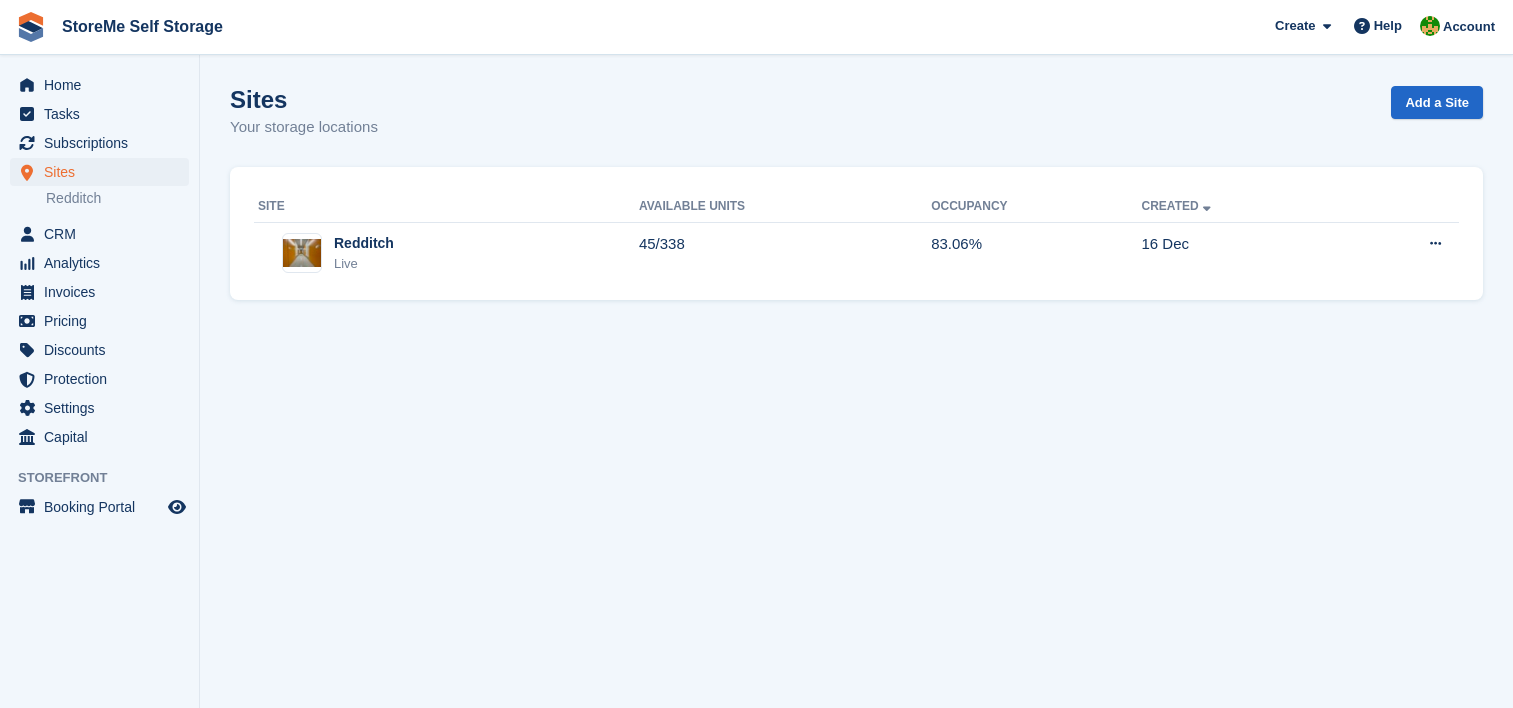 scroll, scrollTop: 0, scrollLeft: 0, axis: both 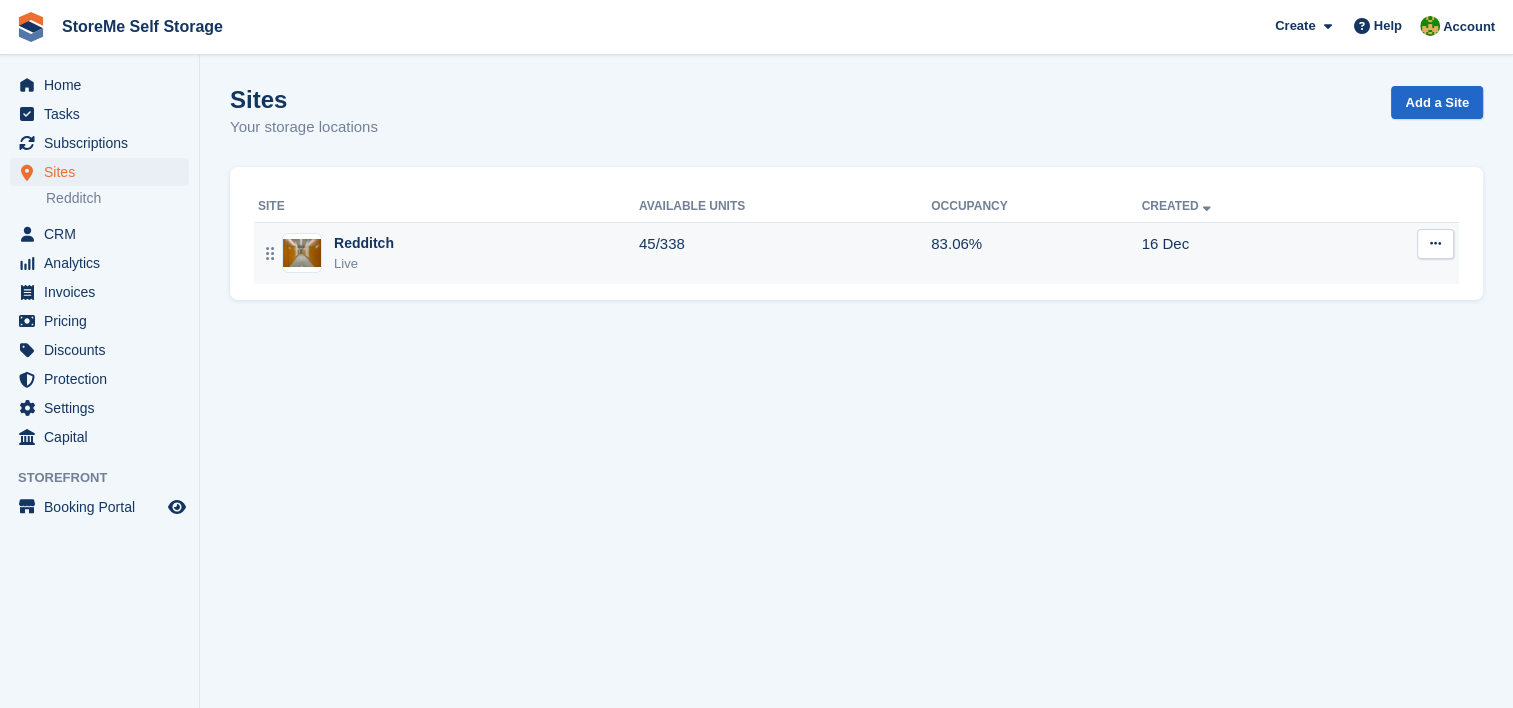 click on "Redditch
Live" at bounding box center [446, 253] 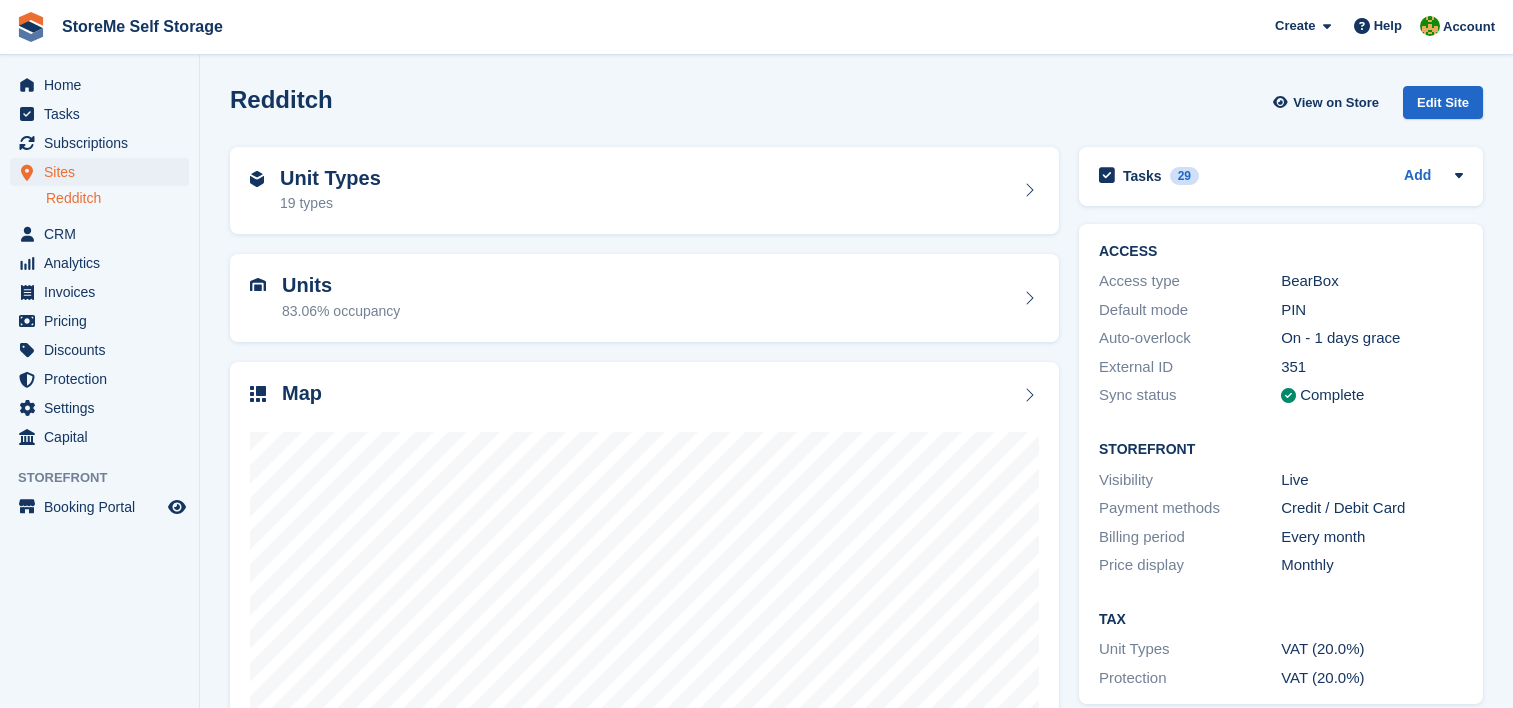 scroll, scrollTop: 0, scrollLeft: 0, axis: both 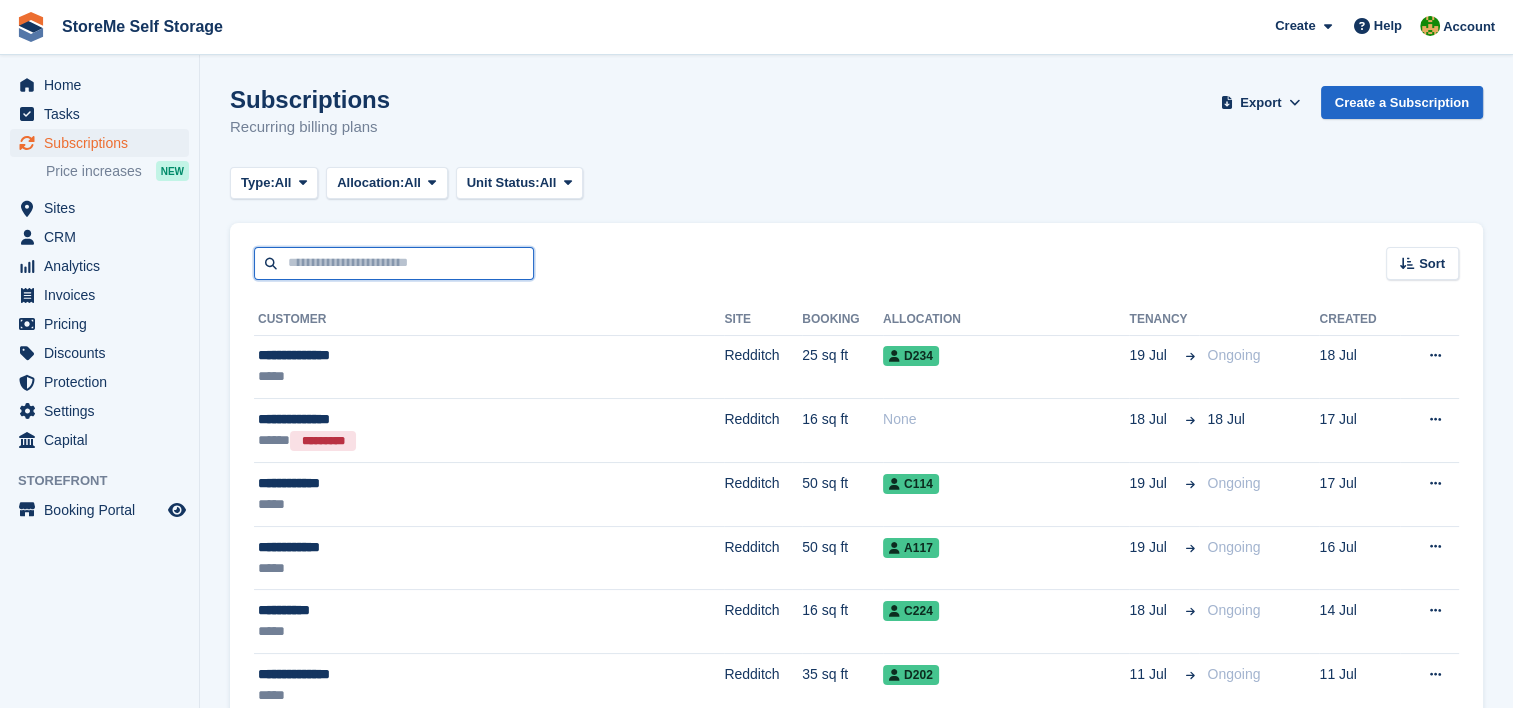 click at bounding box center [394, 263] 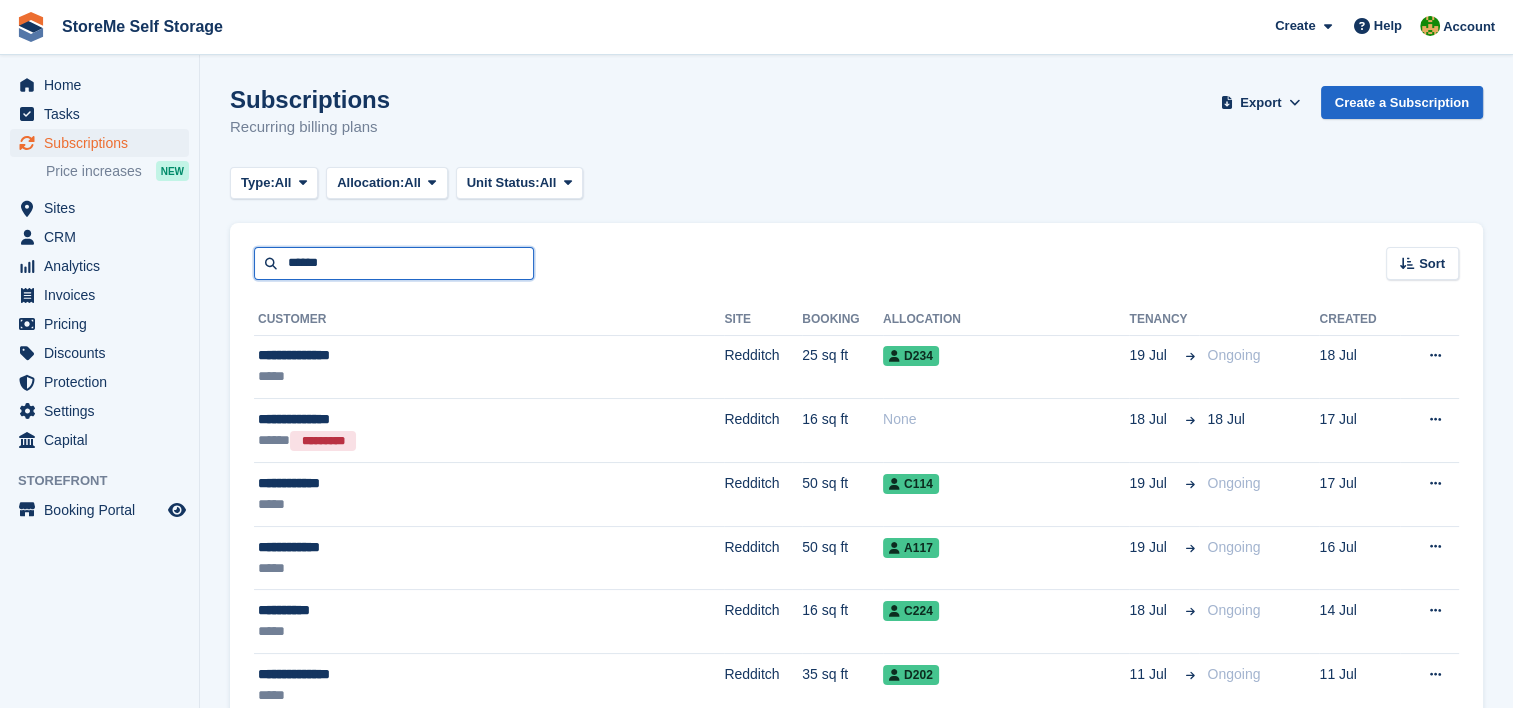 type on "******" 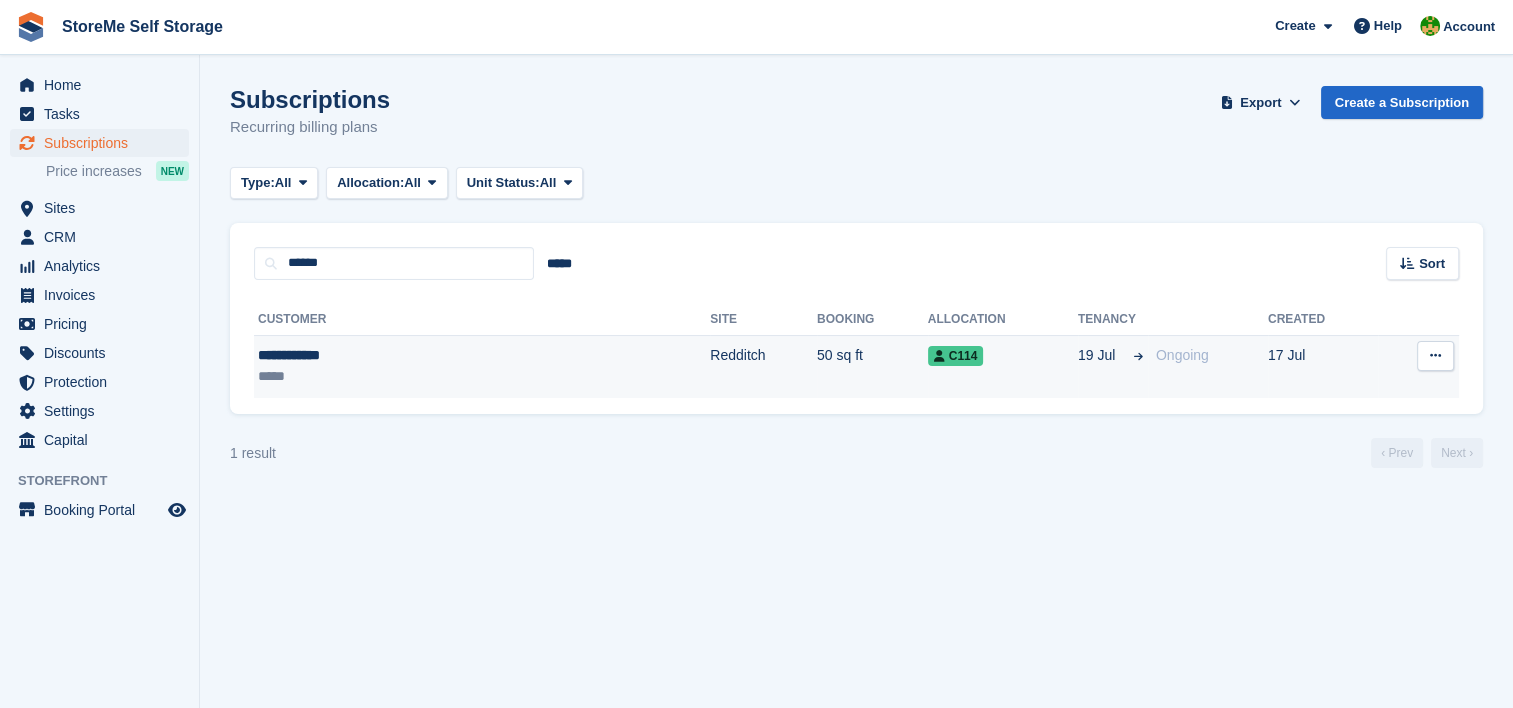 click on "*****" at bounding box center [374, 376] 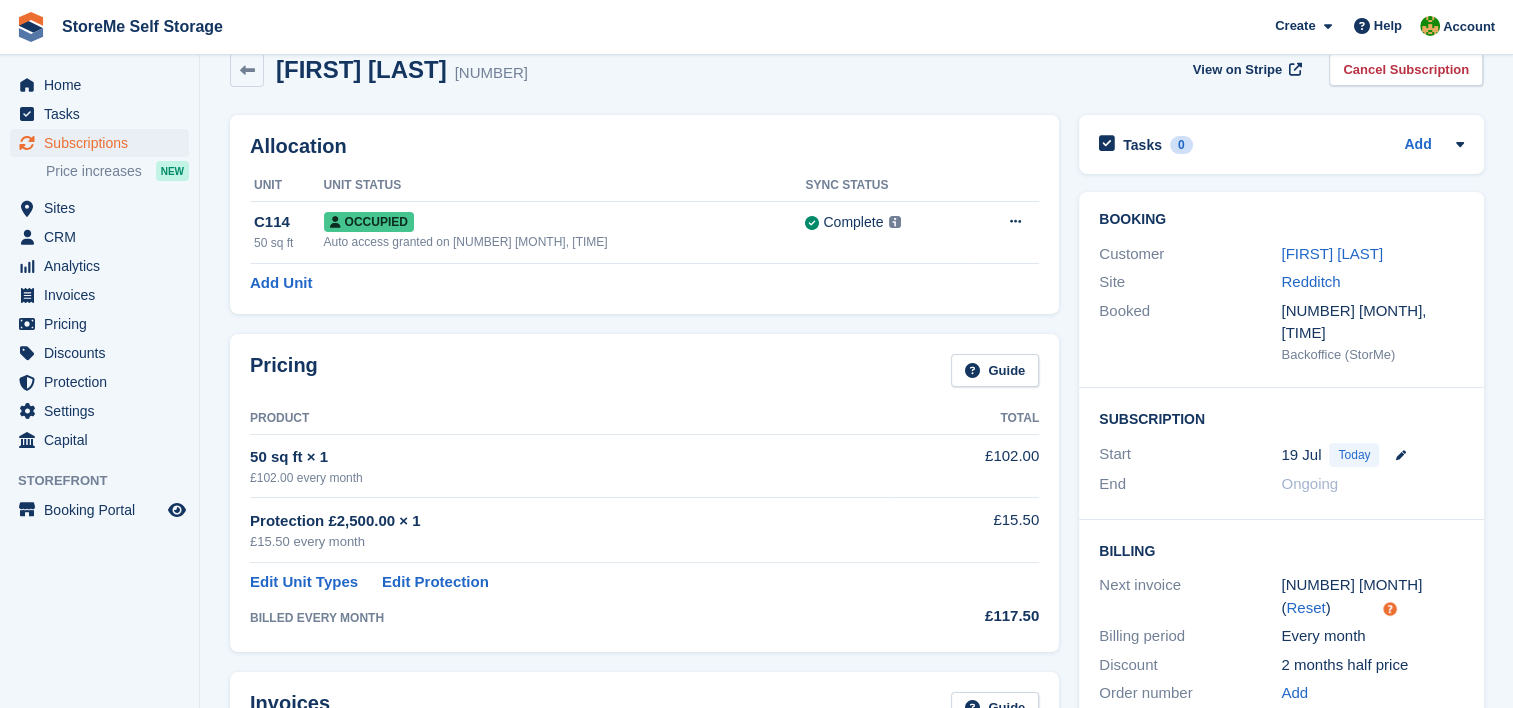 scroll, scrollTop: 0, scrollLeft: 0, axis: both 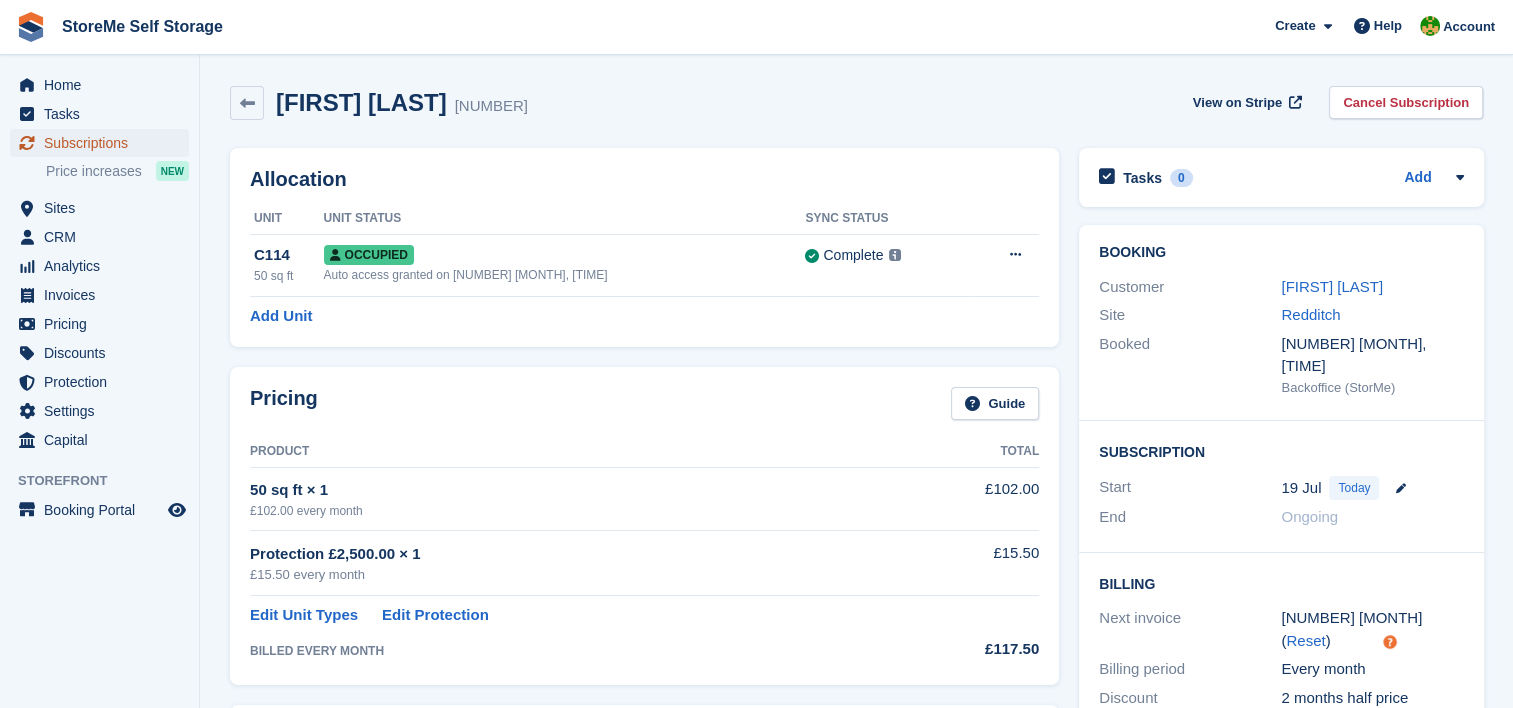 click on "Subscriptions" at bounding box center (104, 143) 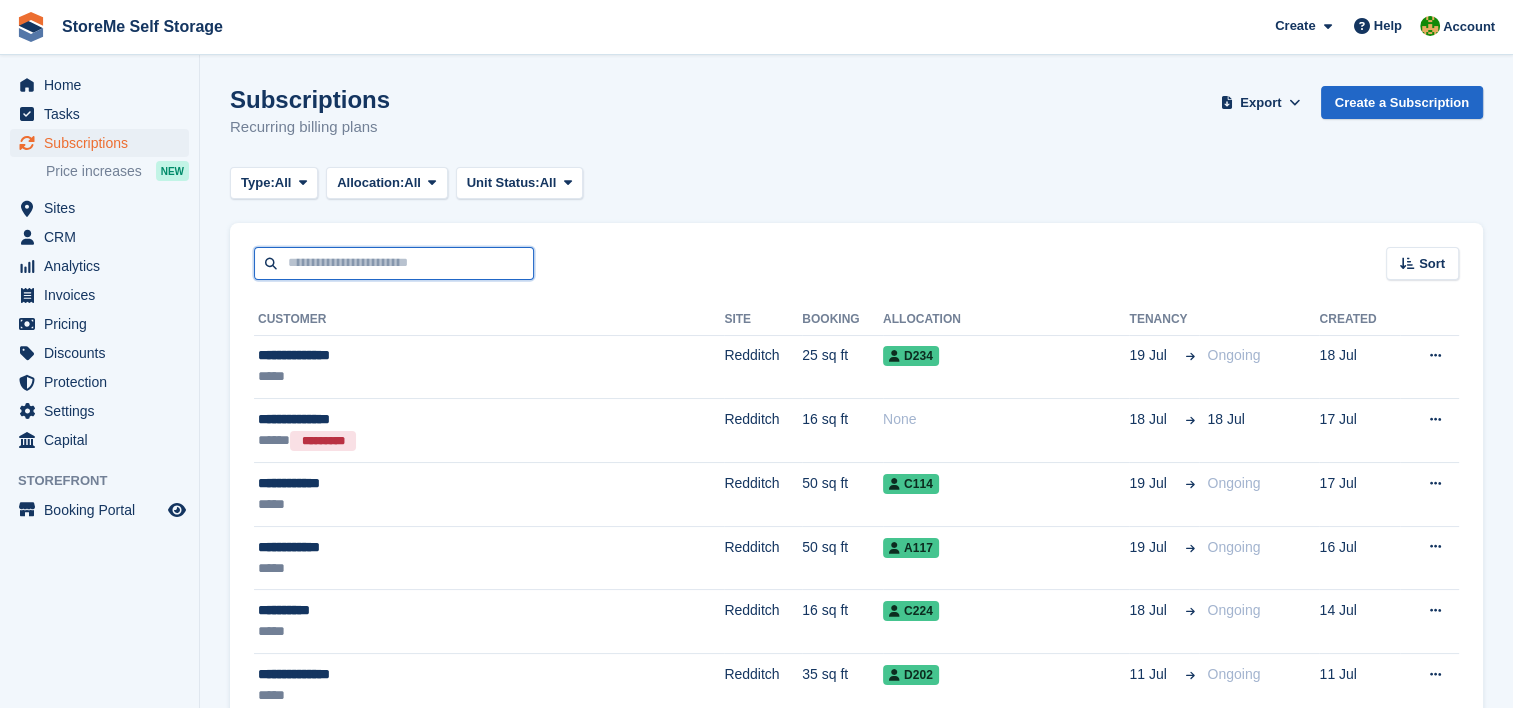 click at bounding box center [394, 263] 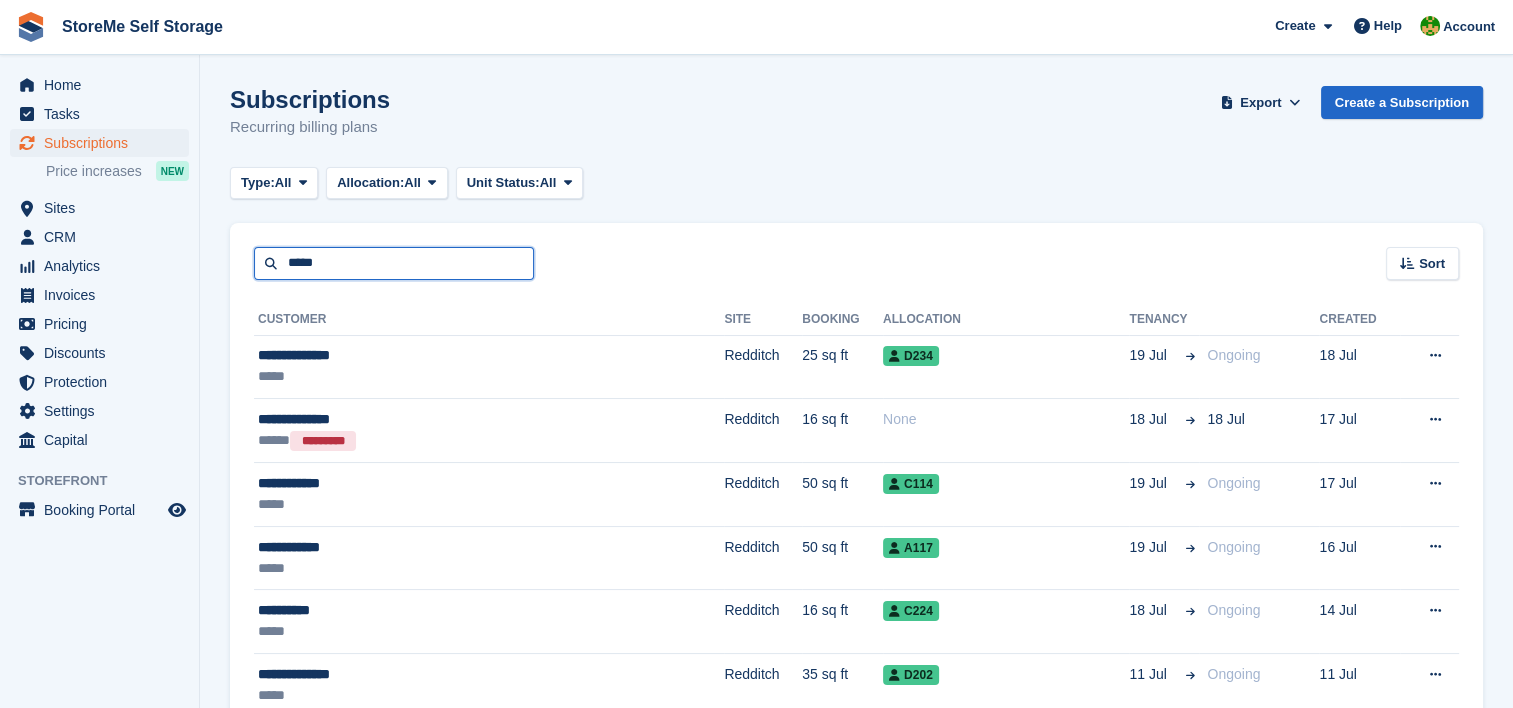 type on "*****" 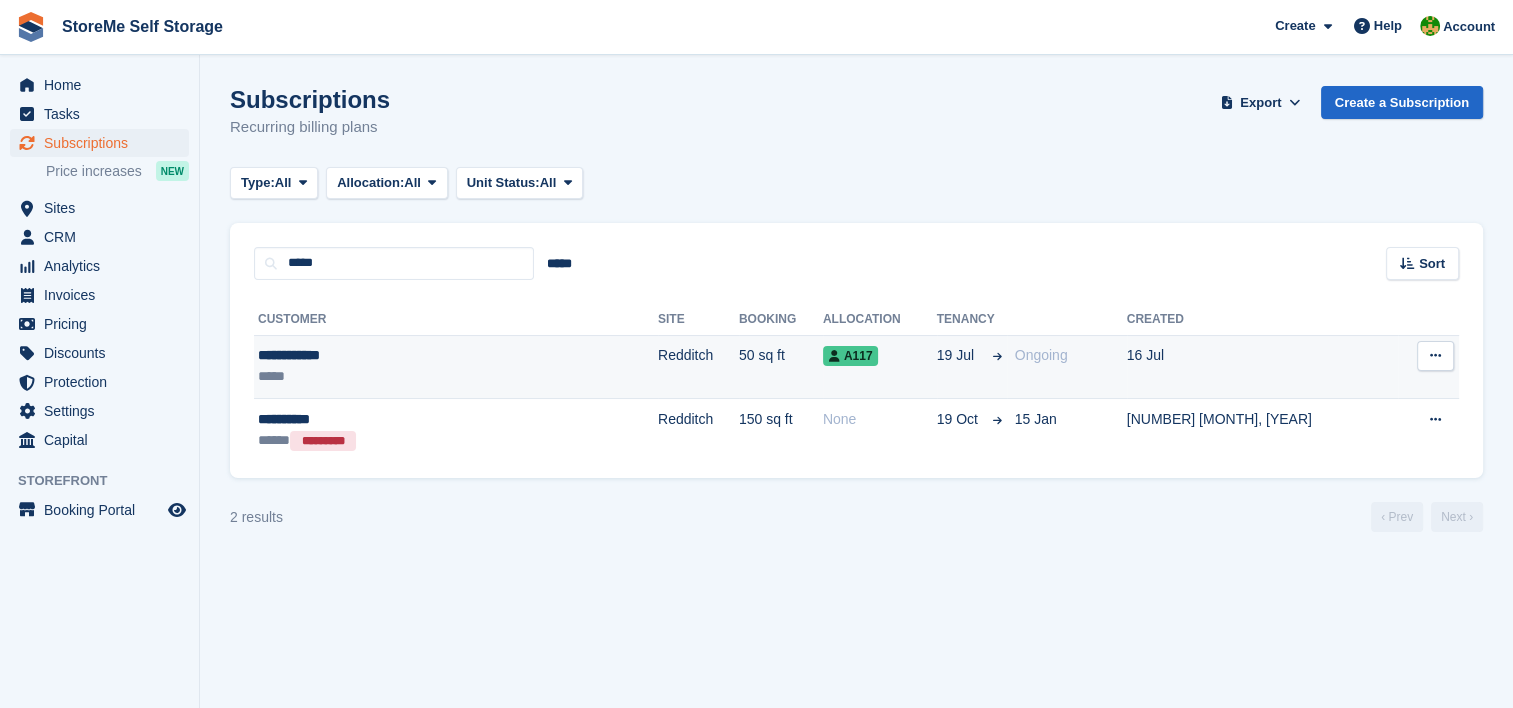click on "*****" at bounding box center (394, 376) 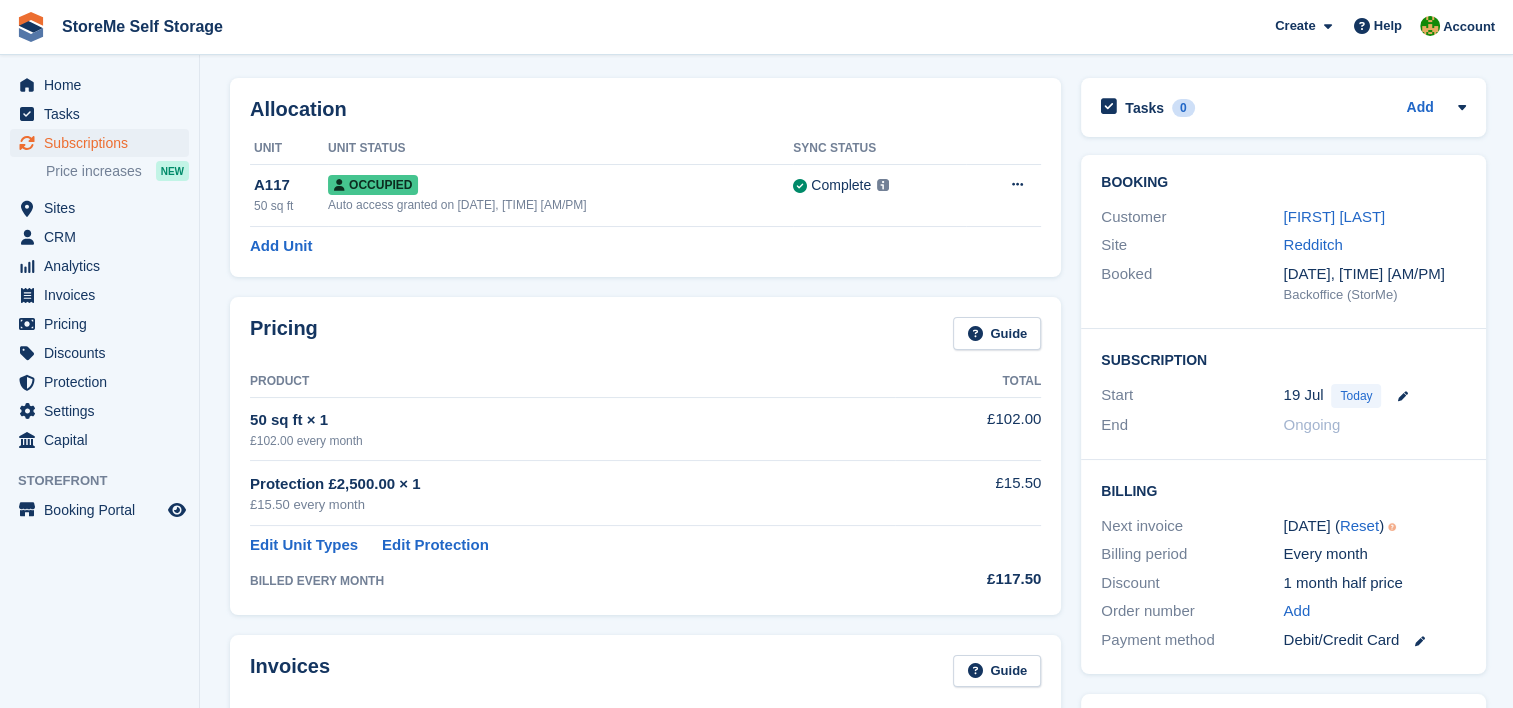scroll, scrollTop: 0, scrollLeft: 0, axis: both 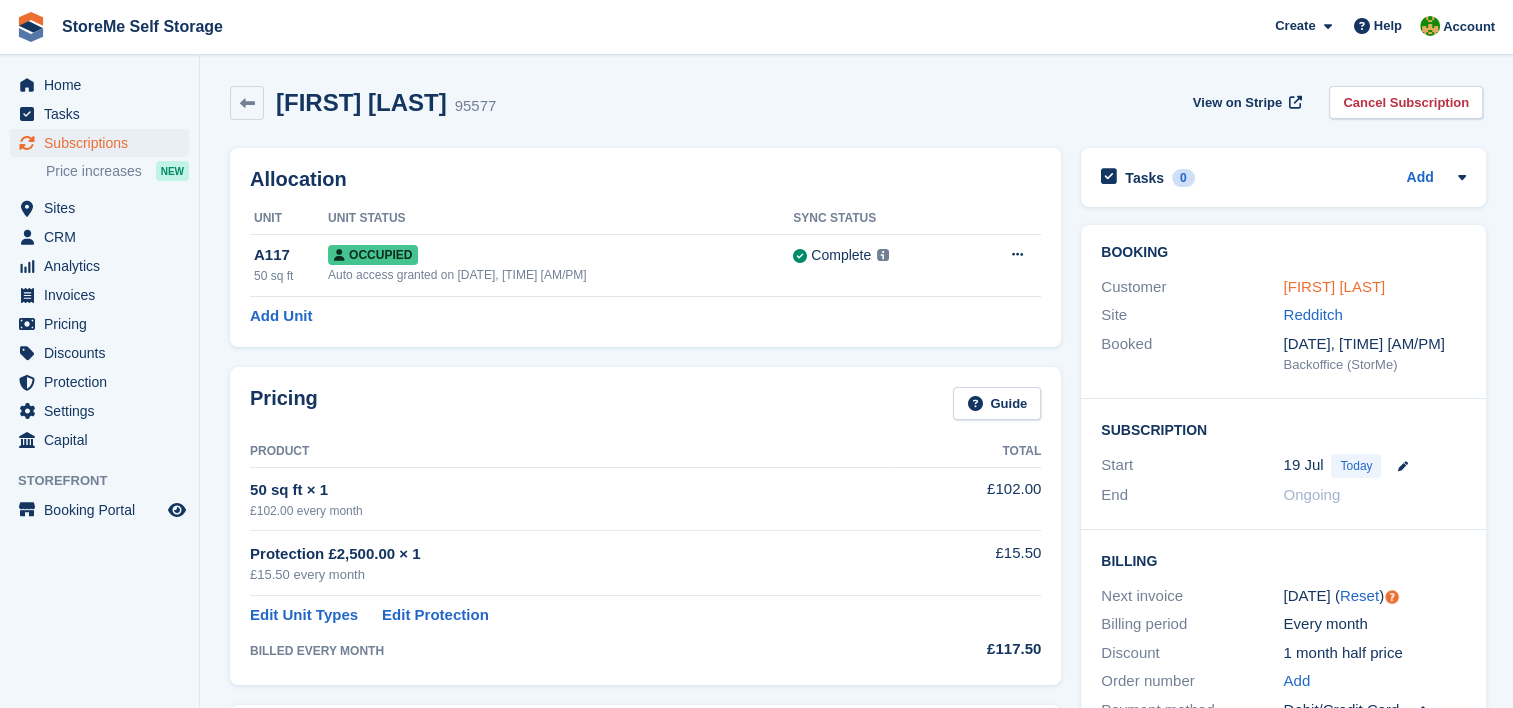 click on "[FIRST] [LAST]" at bounding box center [1334, 286] 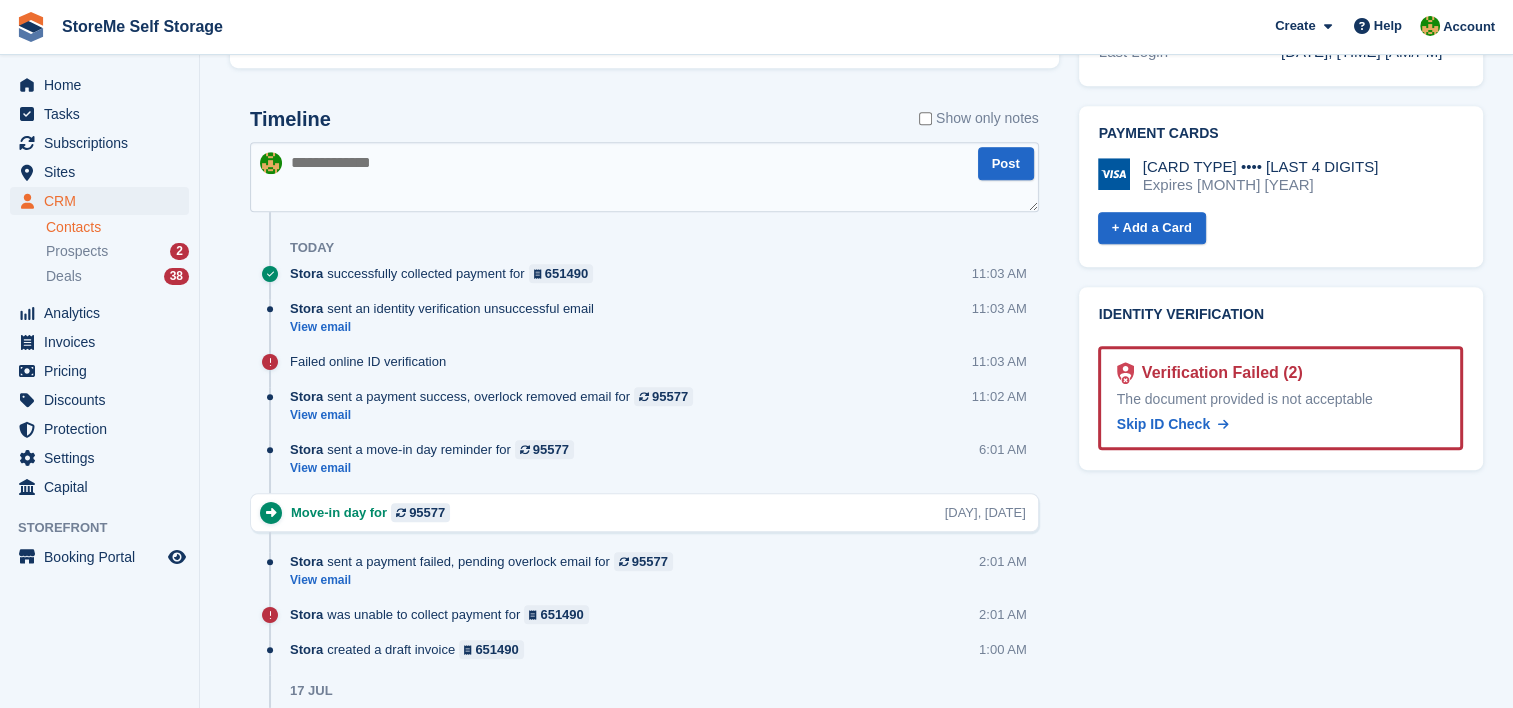 scroll, scrollTop: 900, scrollLeft: 0, axis: vertical 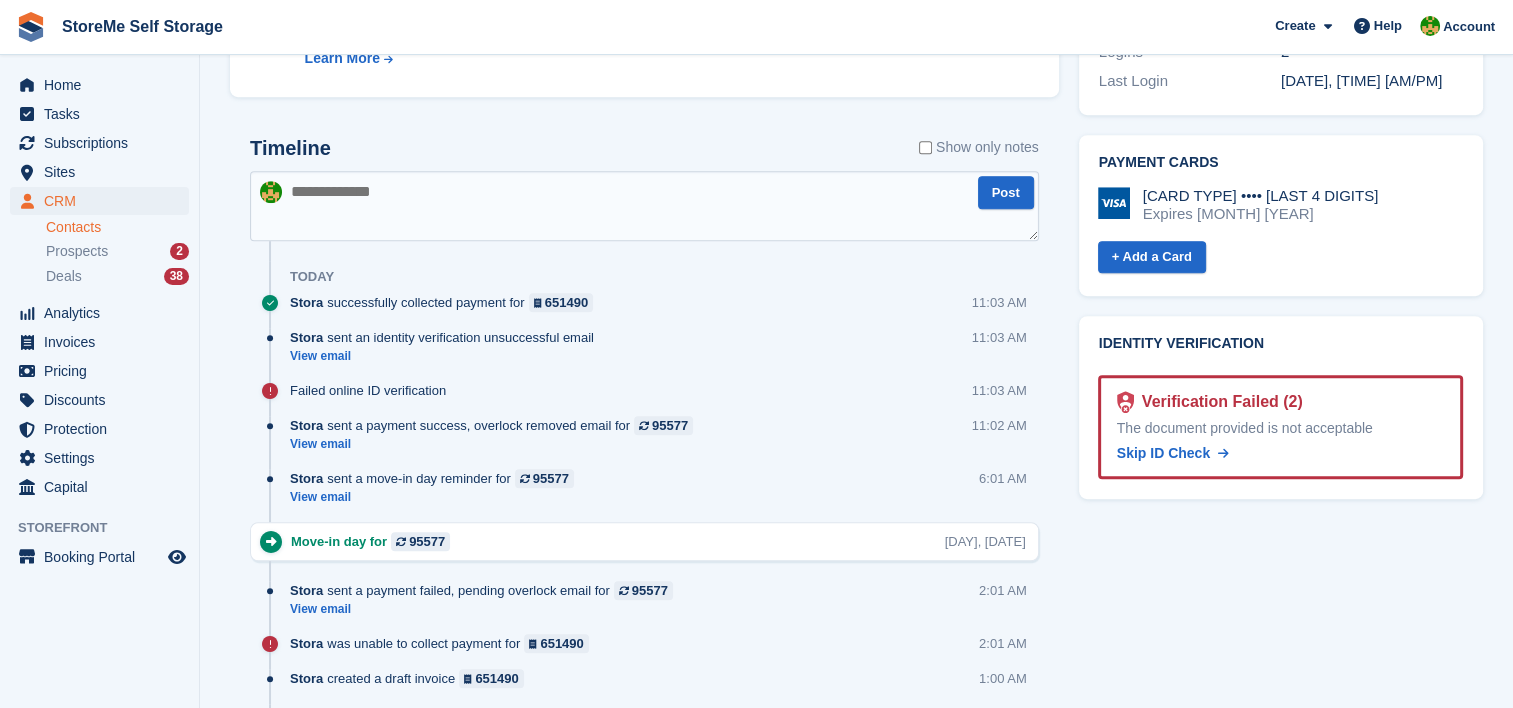 click at bounding box center (644, 206) 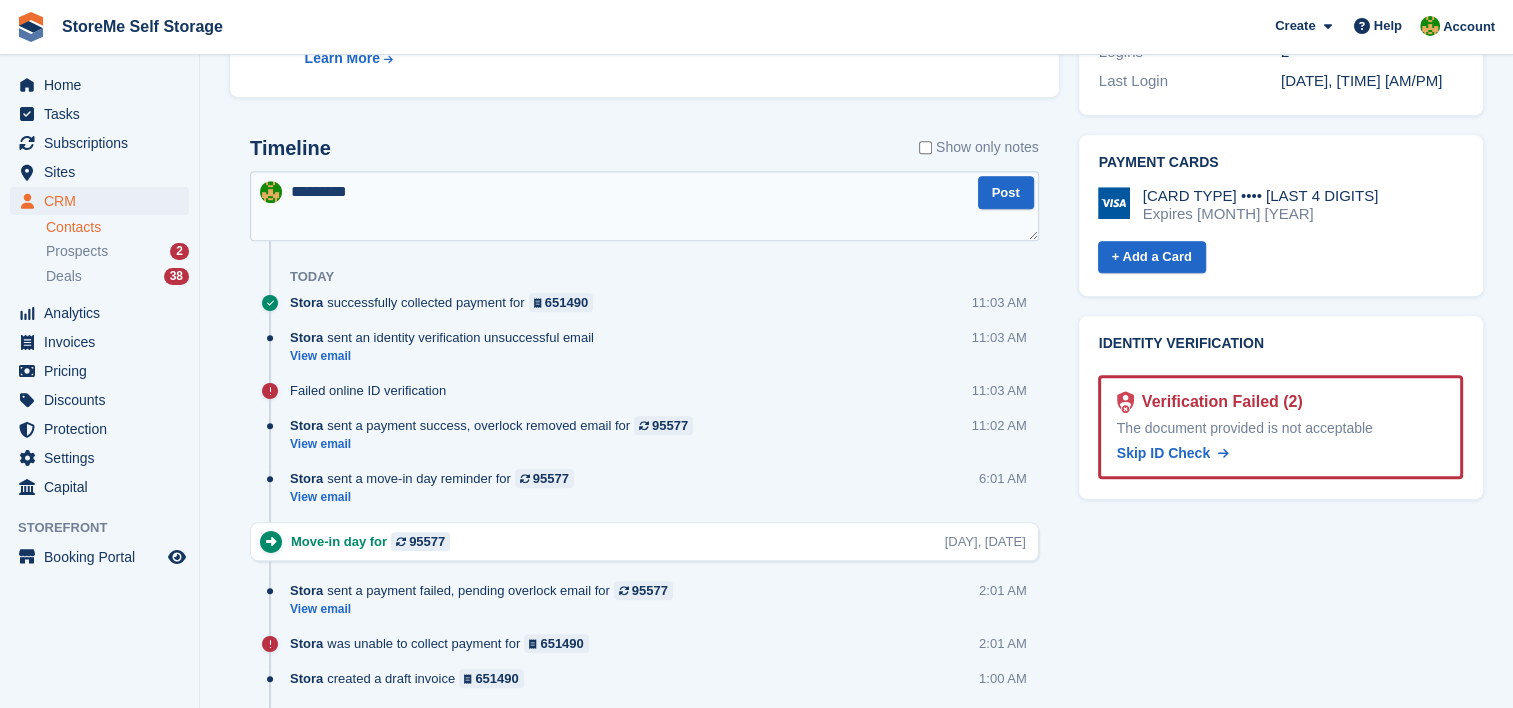 click on "********" at bounding box center (644, 206) 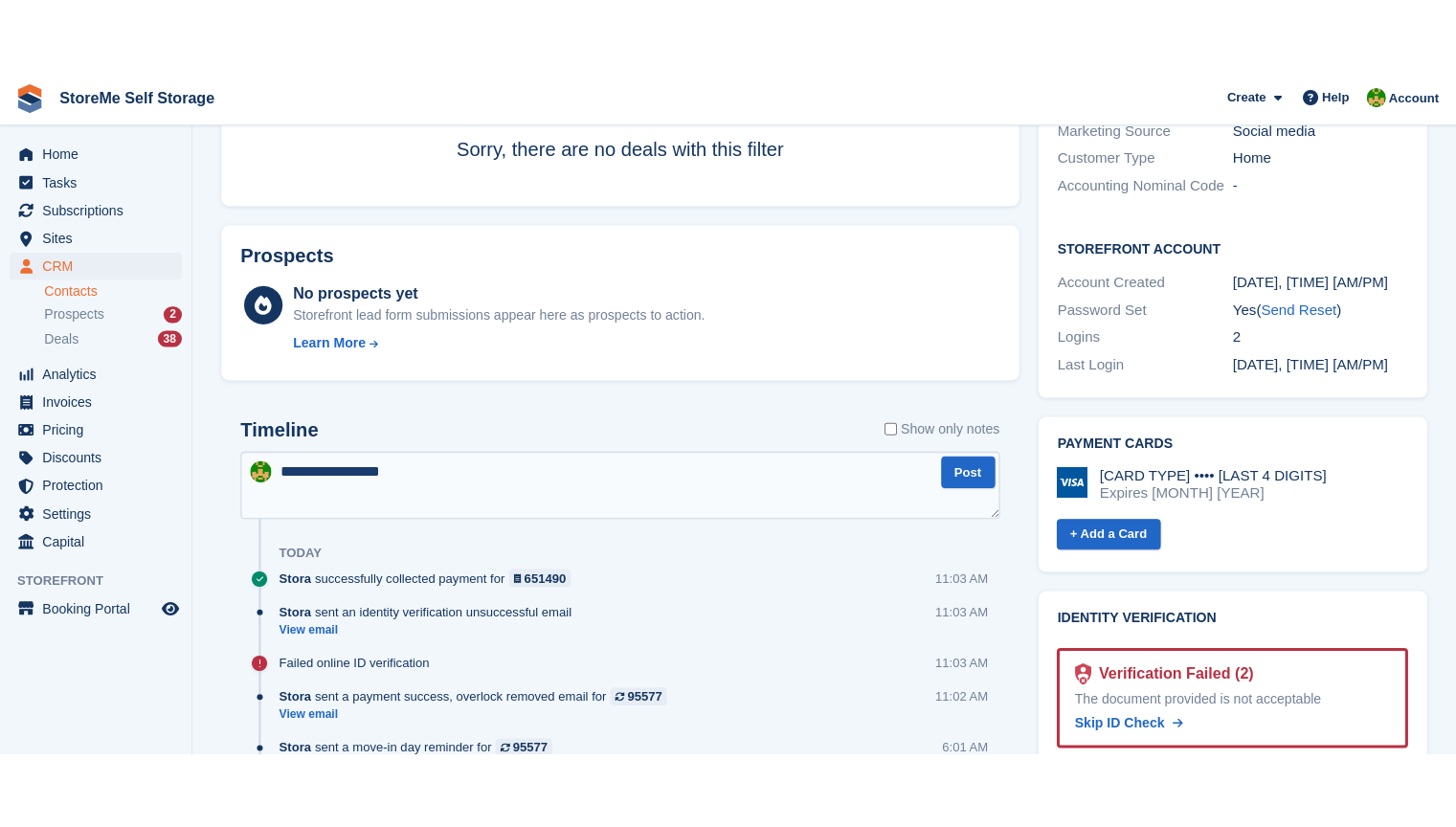 scroll, scrollTop: 670, scrollLeft: 0, axis: vertical 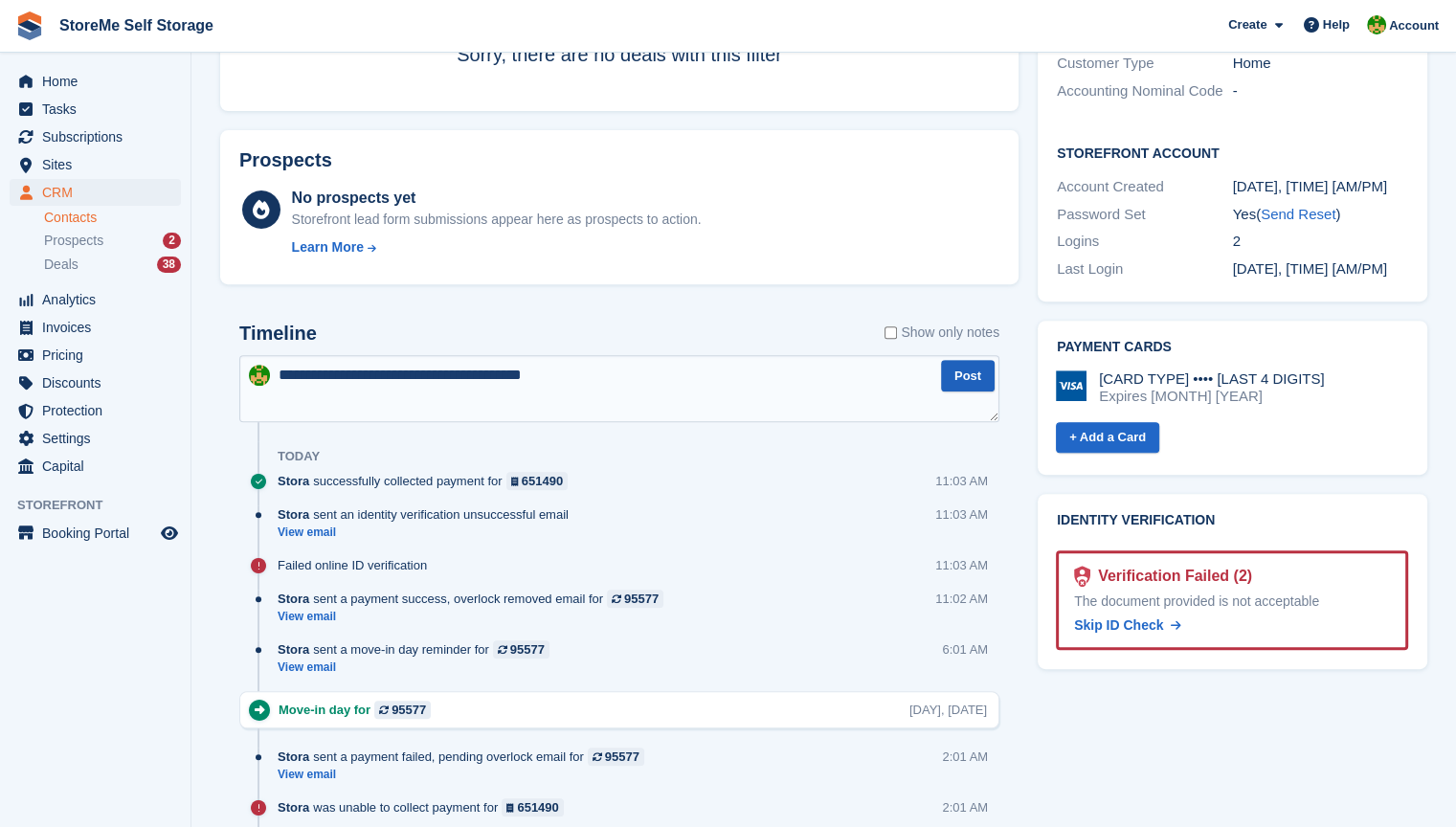 type on "**********" 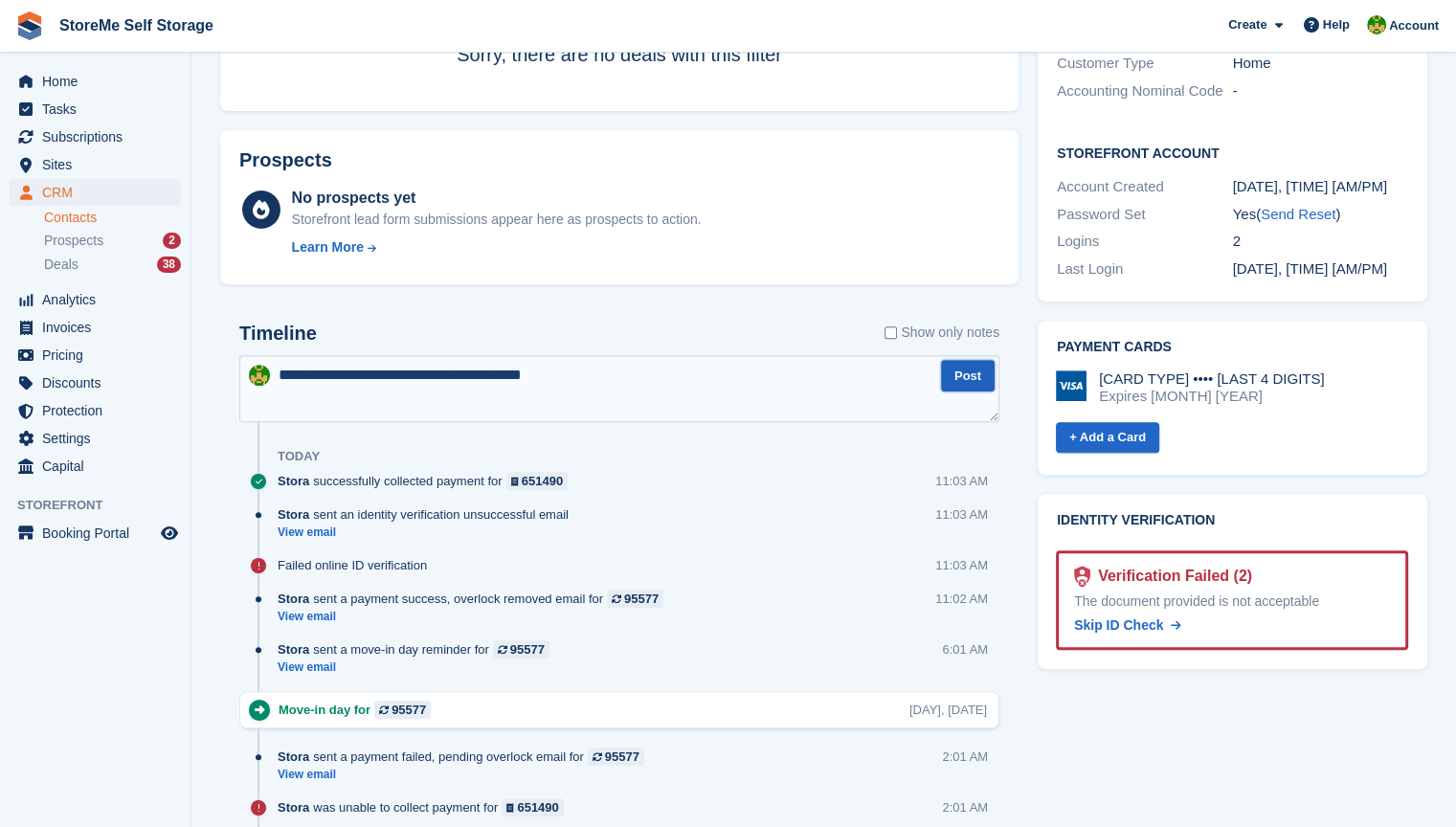 click on "Post" at bounding box center (968, 375) 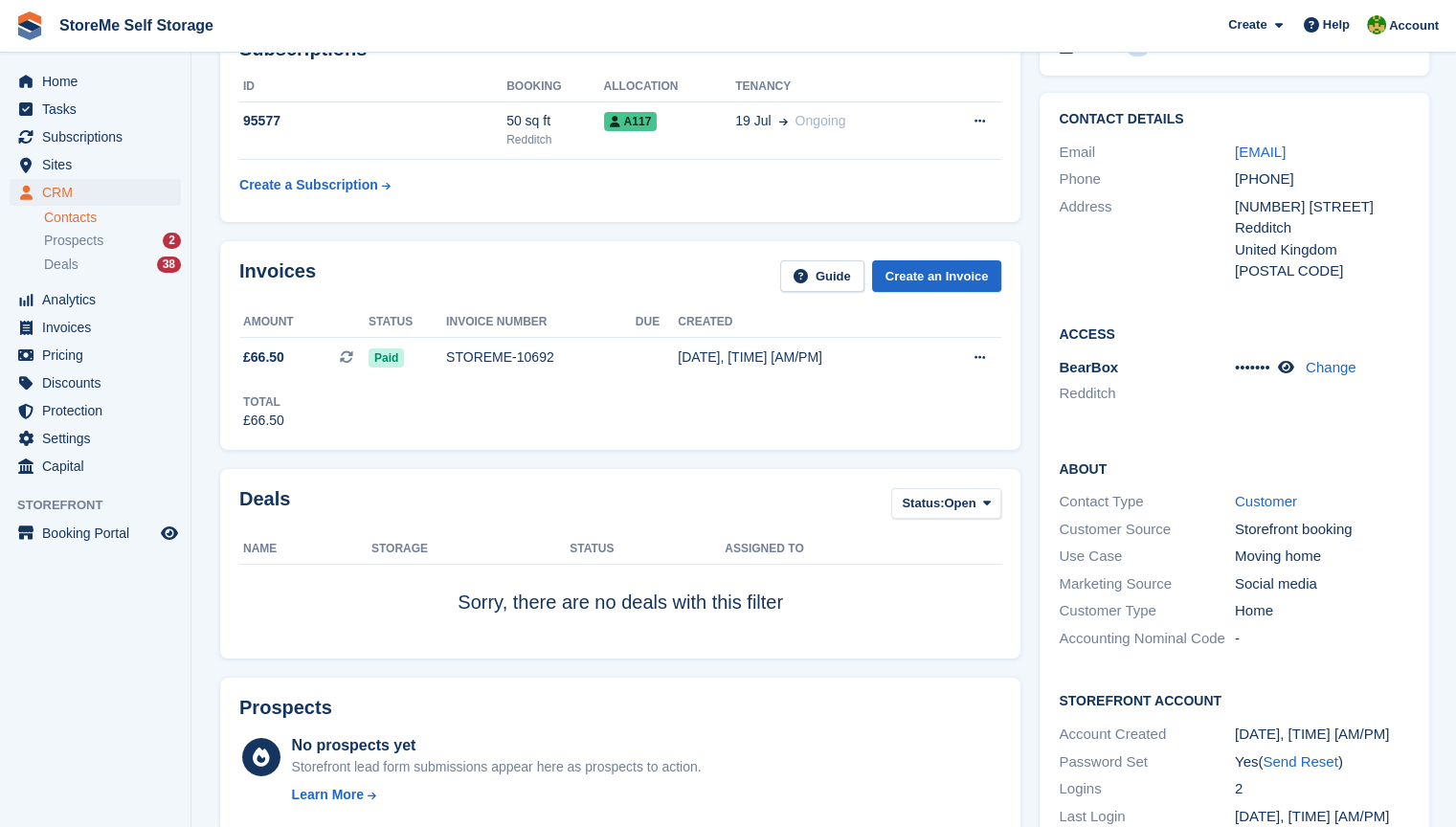 scroll, scrollTop: 0, scrollLeft: 0, axis: both 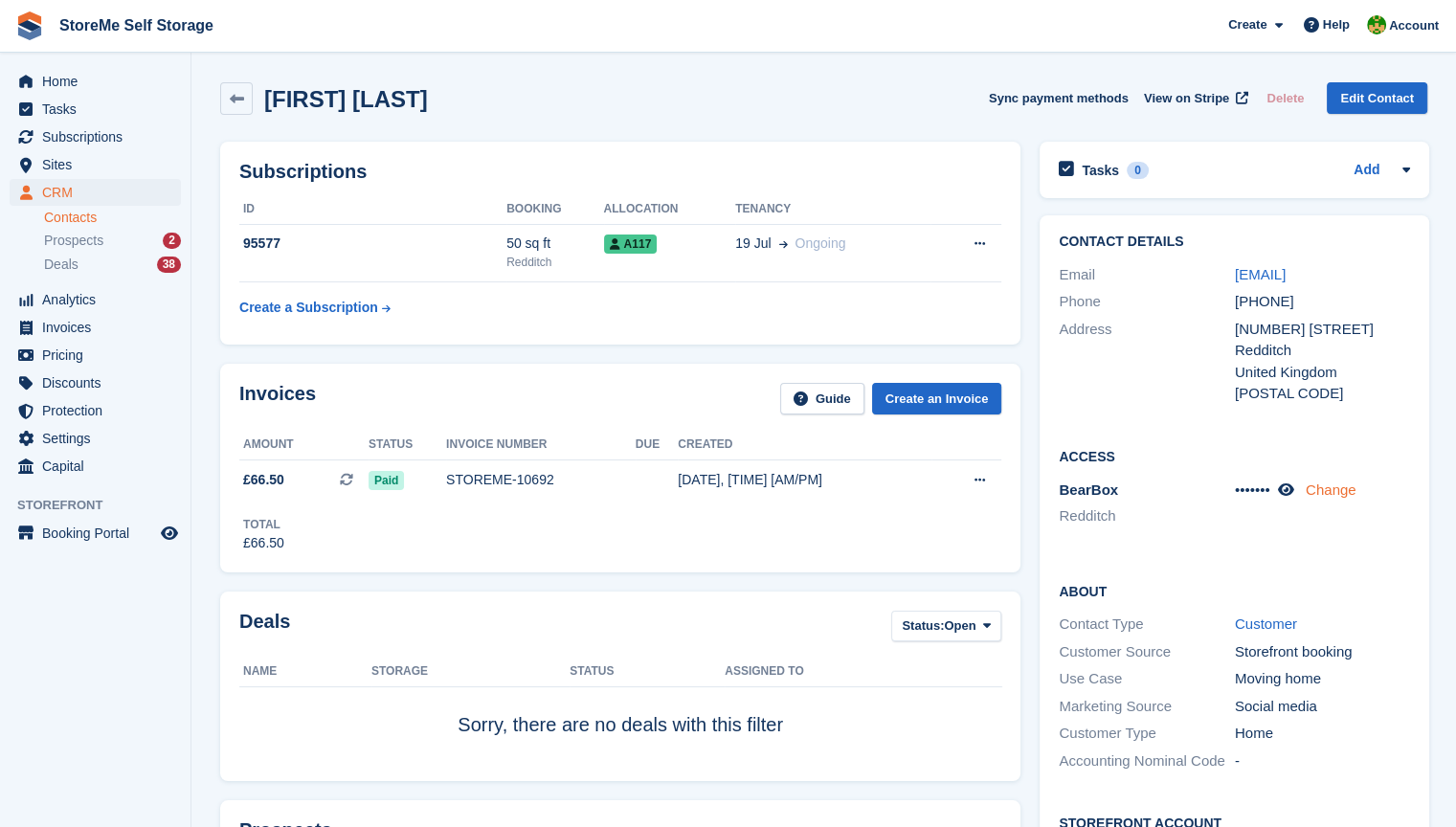 click on "Change" at bounding box center [1331, 489] 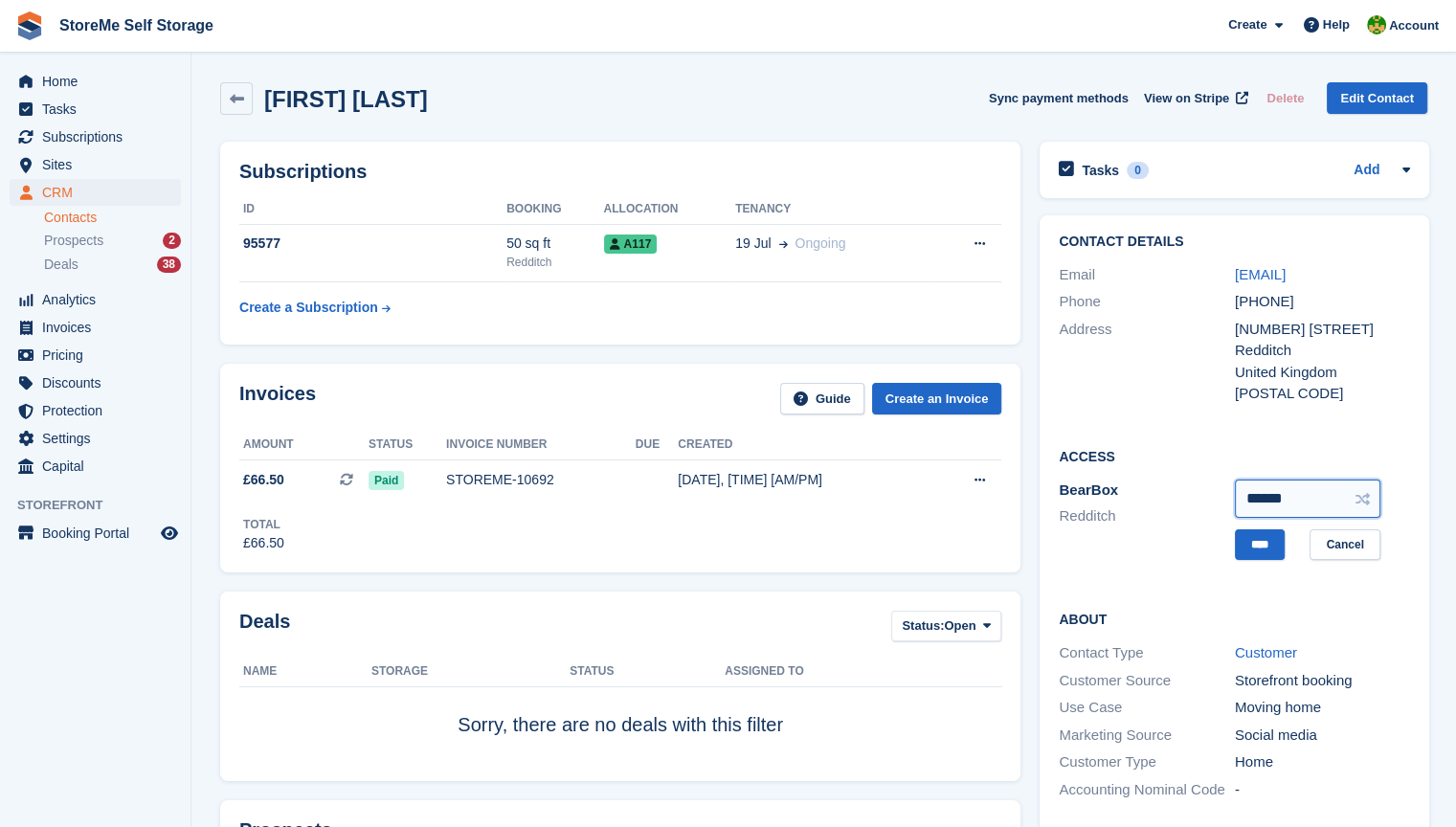 click on "******" at bounding box center [1308, 499] 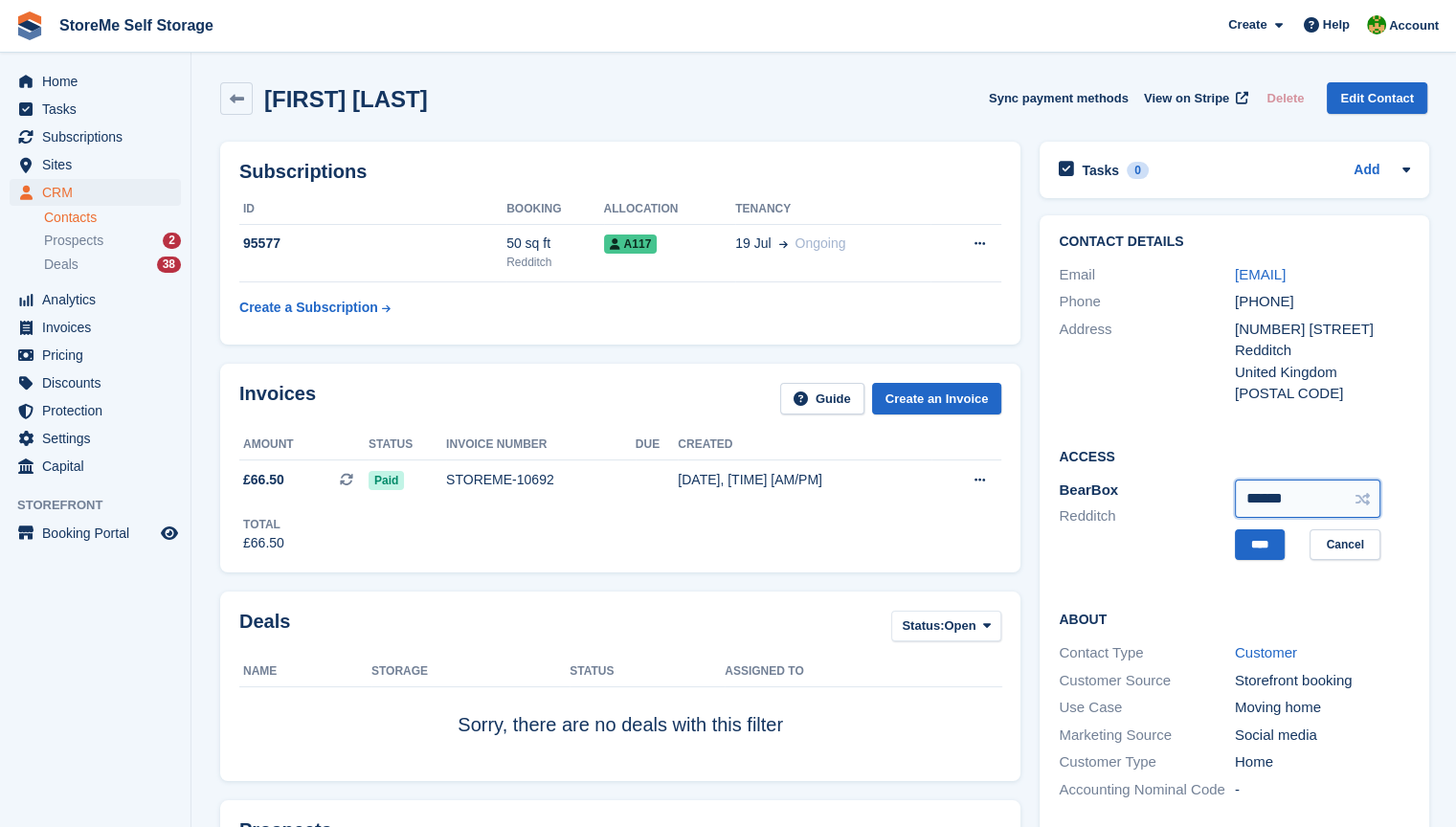 type on "******" 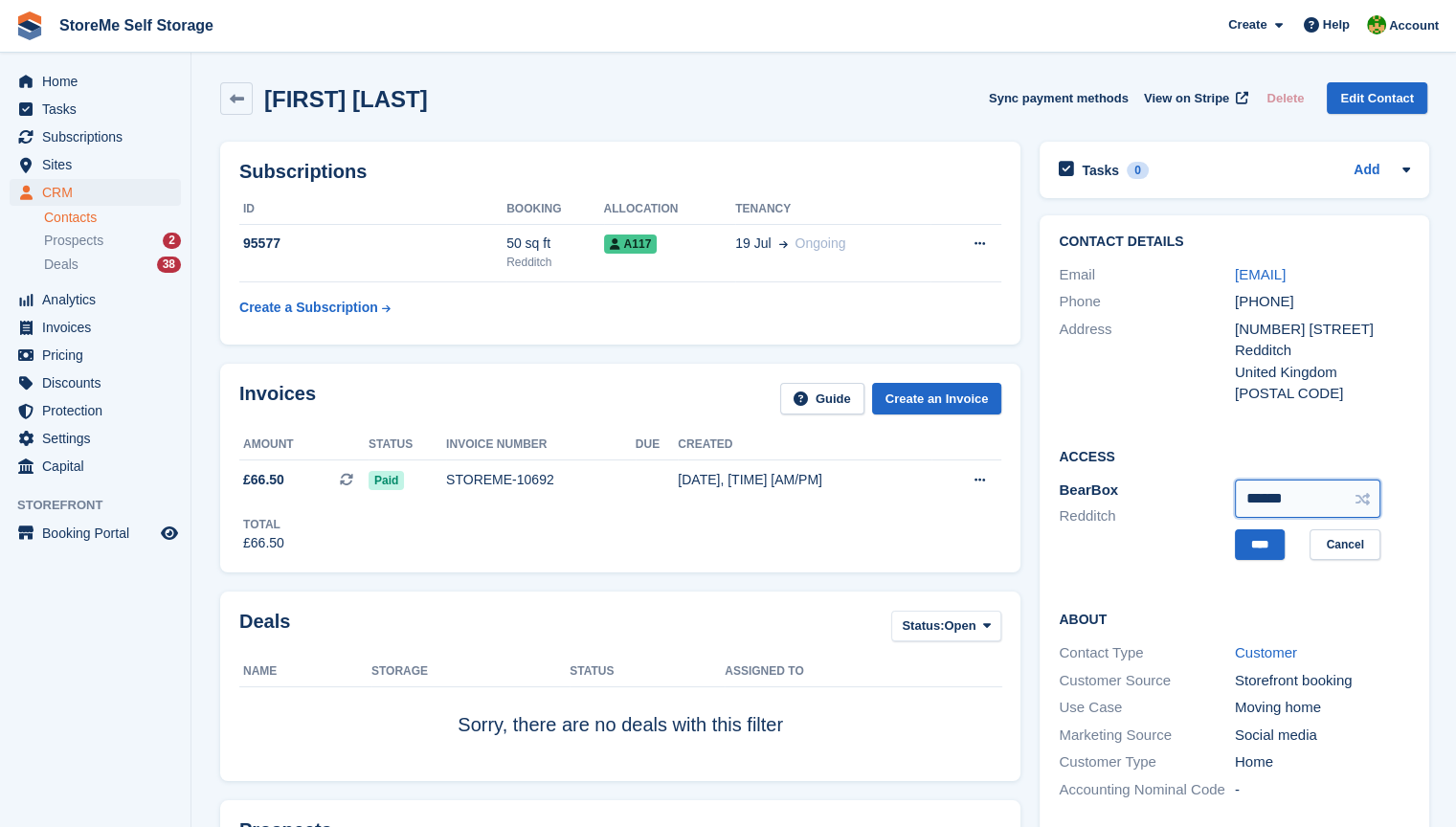 click on "****" at bounding box center (1260, 545) 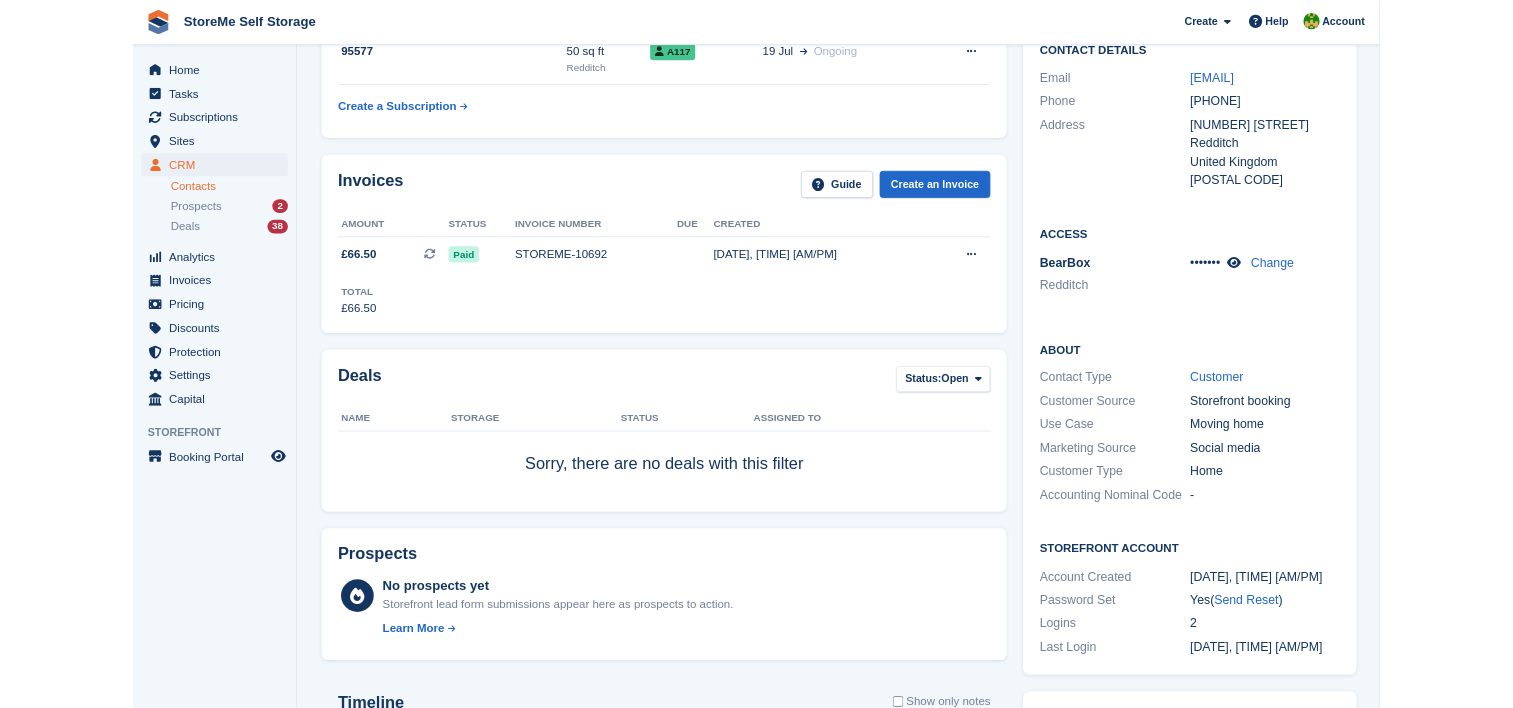 scroll, scrollTop: 0, scrollLeft: 0, axis: both 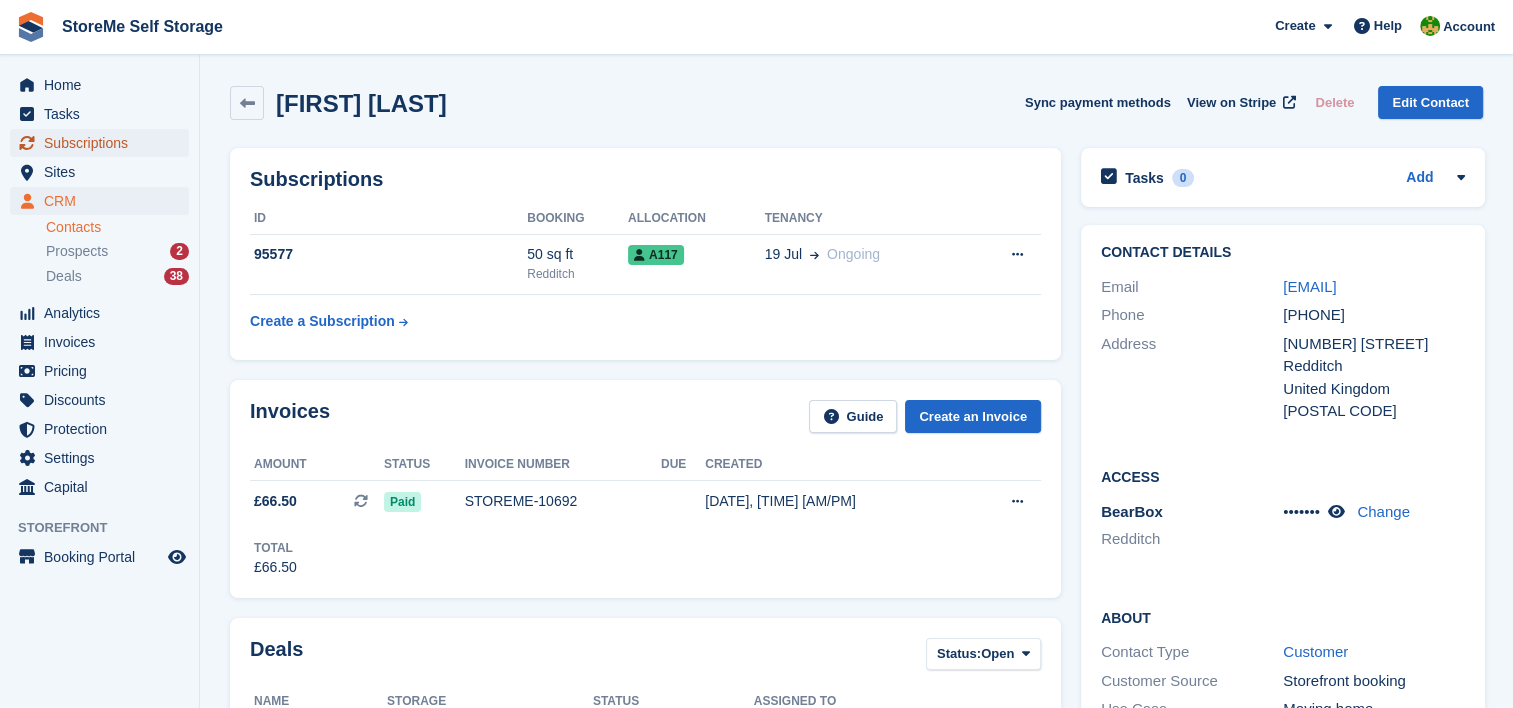 click on "Subscriptions" at bounding box center (104, 143) 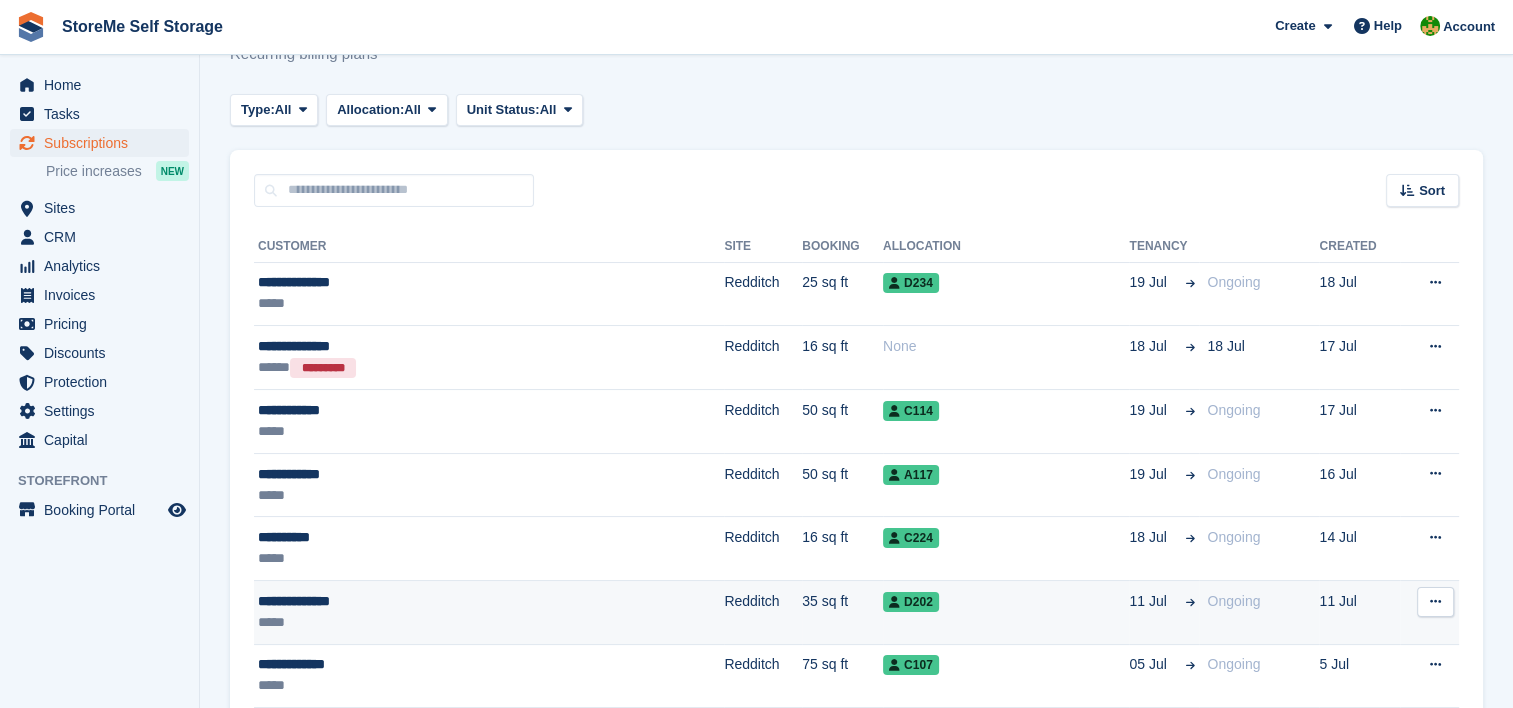 scroll, scrollTop: 0, scrollLeft: 0, axis: both 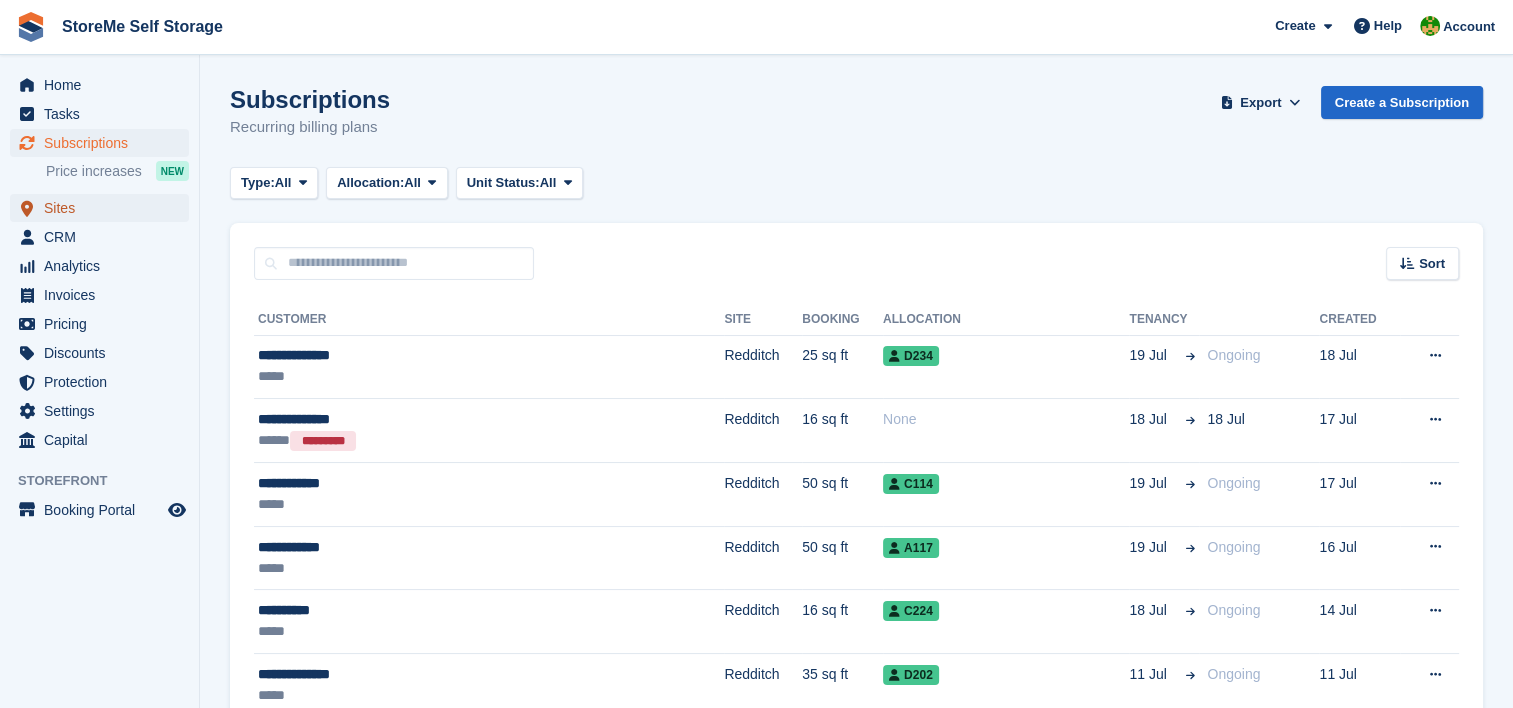 click on "Sites" at bounding box center (104, 208) 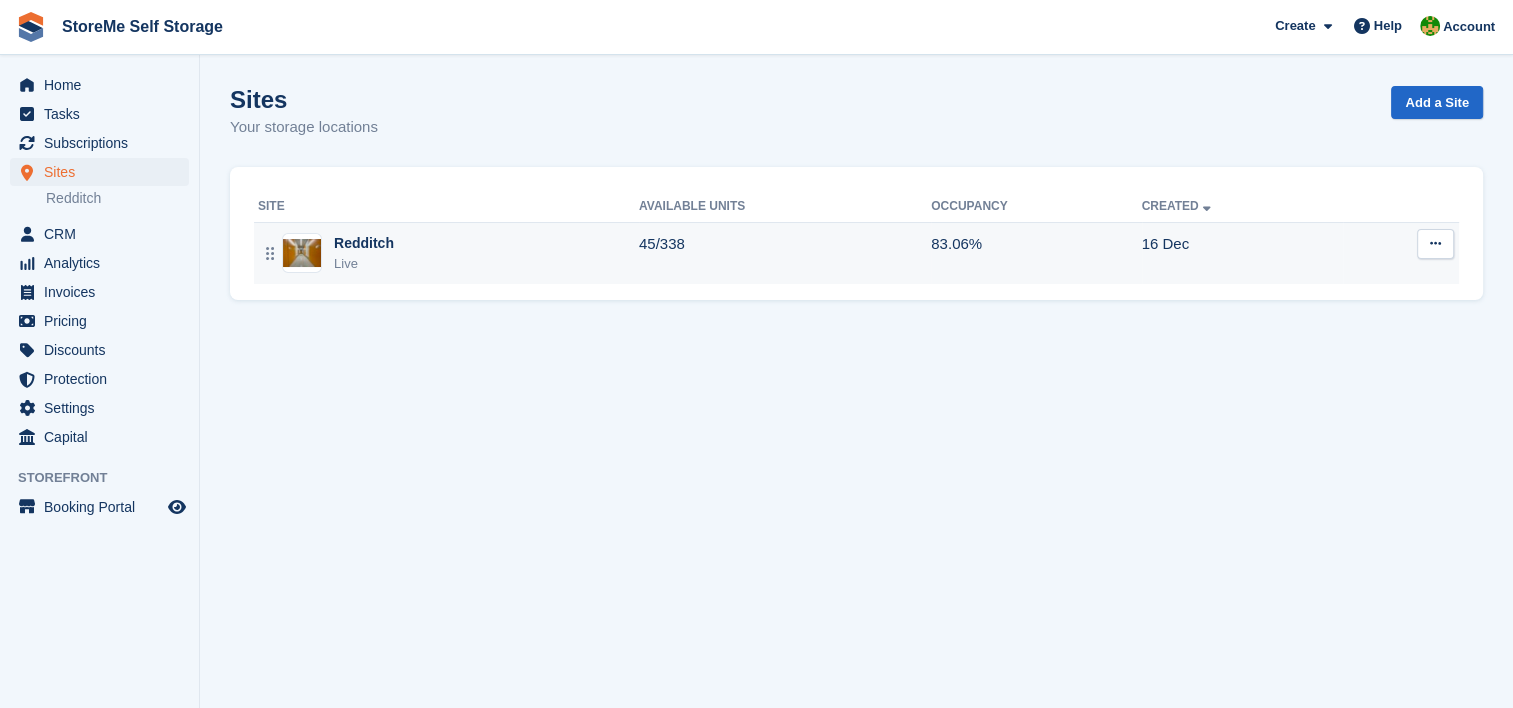 click on "Redditch
Live" at bounding box center [448, 253] 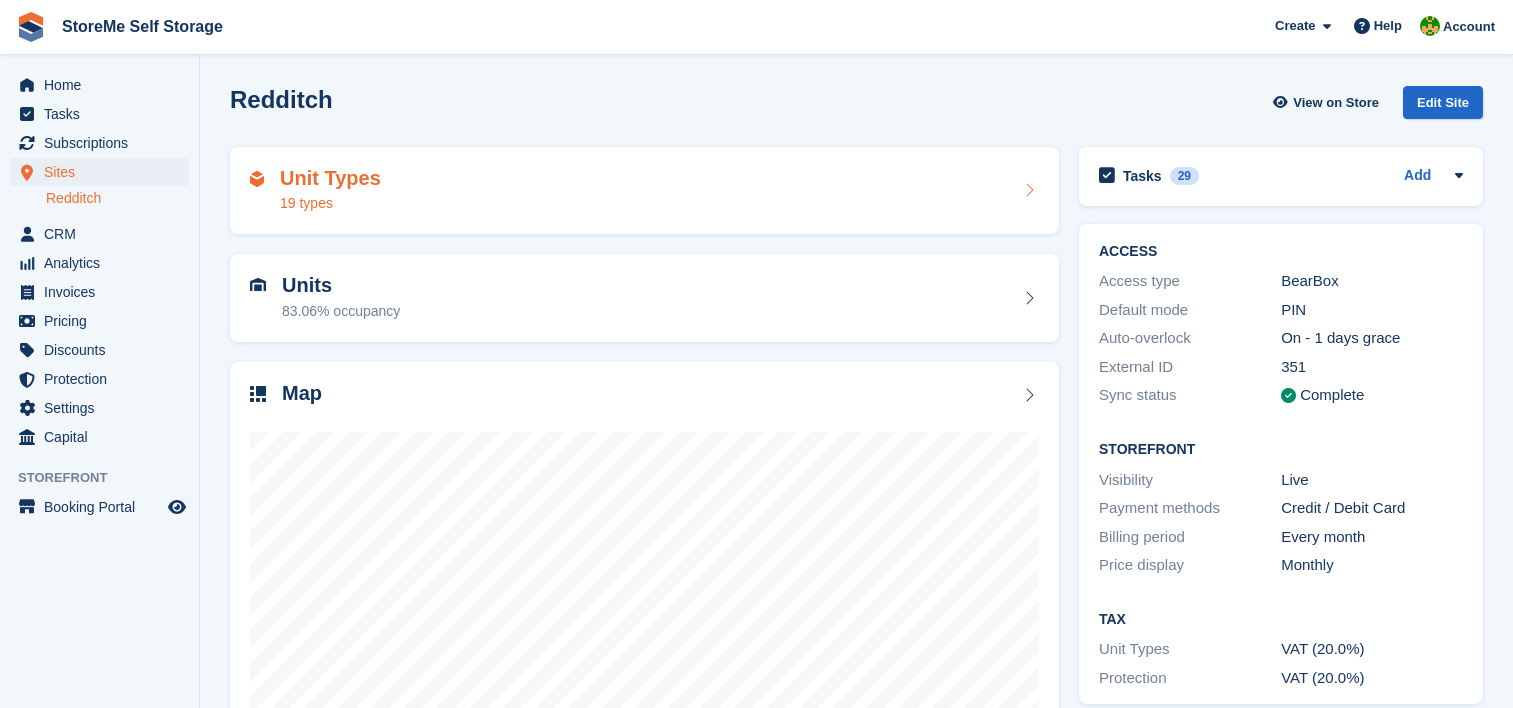 scroll, scrollTop: 0, scrollLeft: 0, axis: both 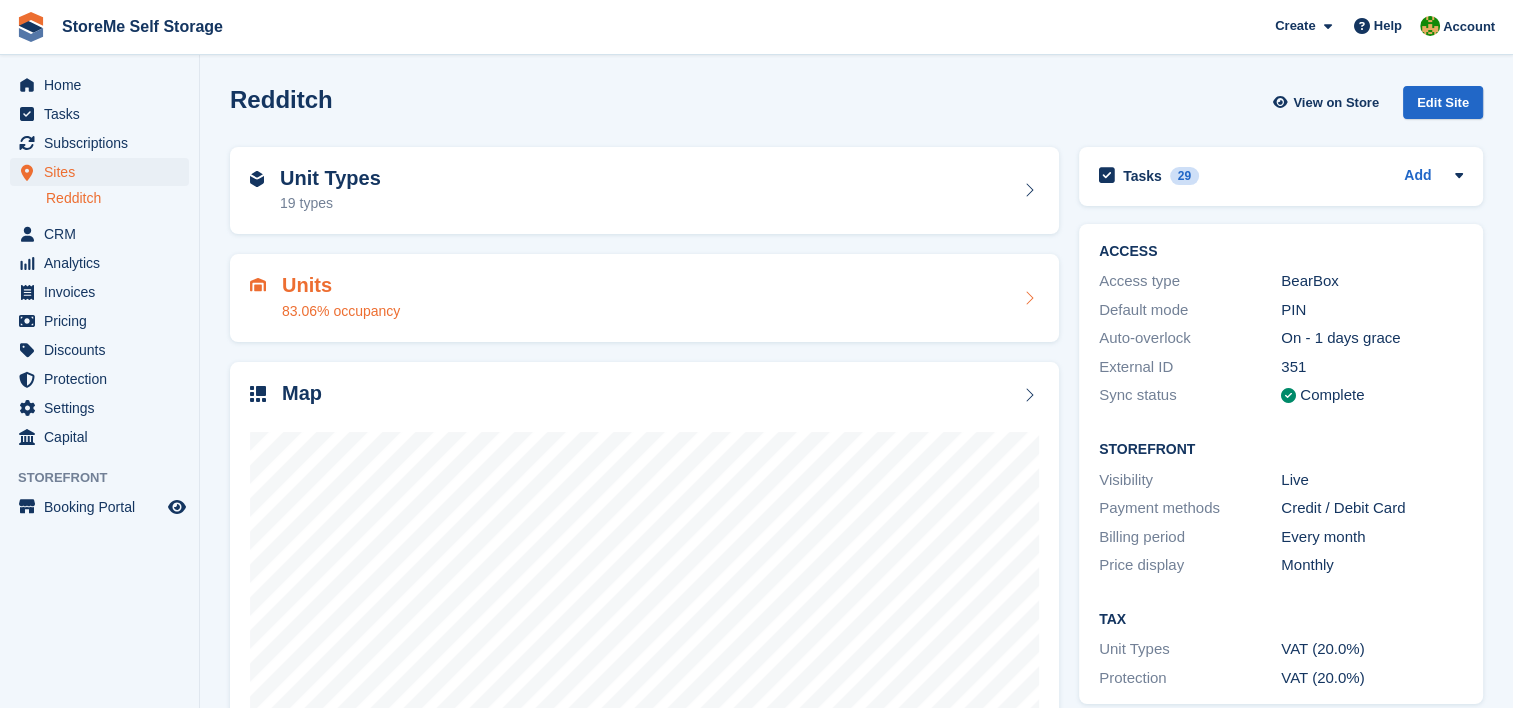 click on "Units
83.06% occupancy" at bounding box center [644, 298] 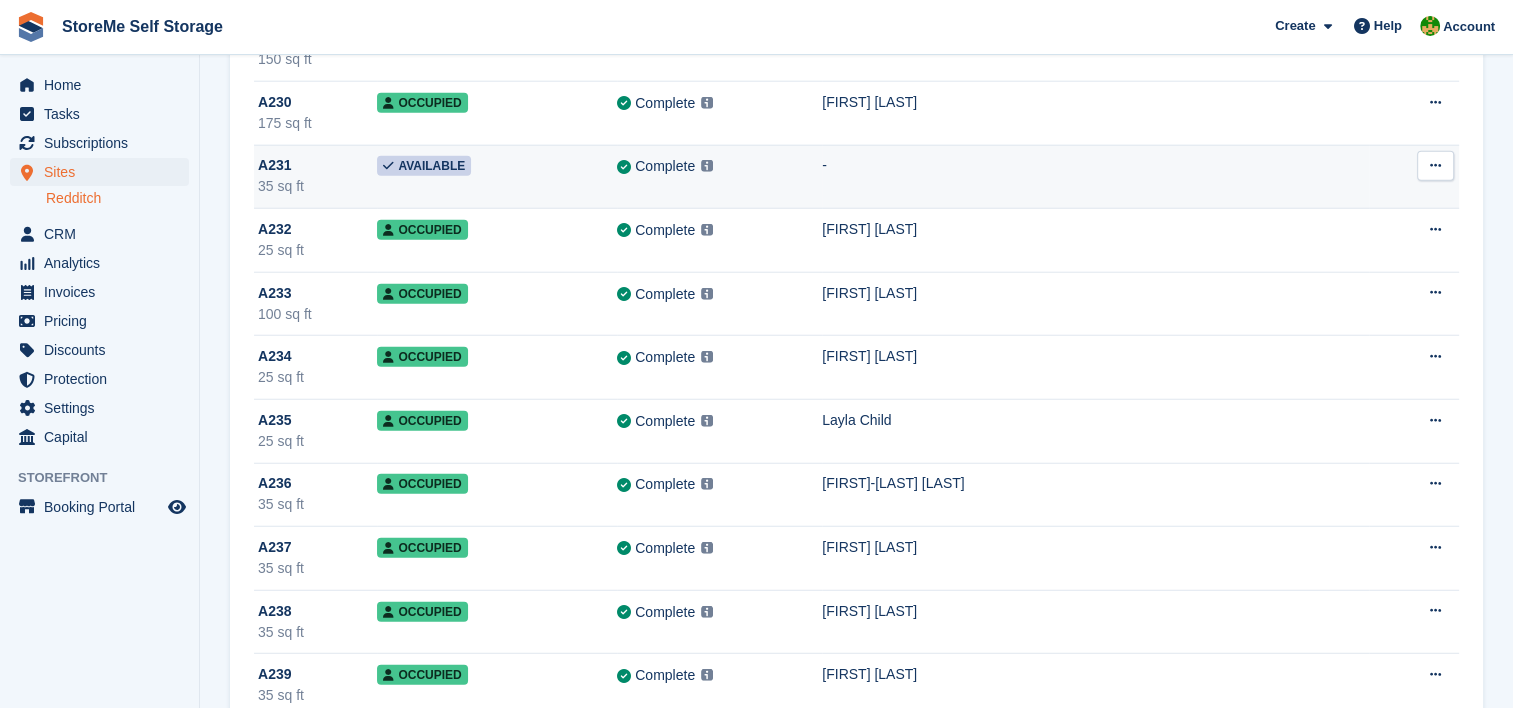 scroll, scrollTop: 5100, scrollLeft: 0, axis: vertical 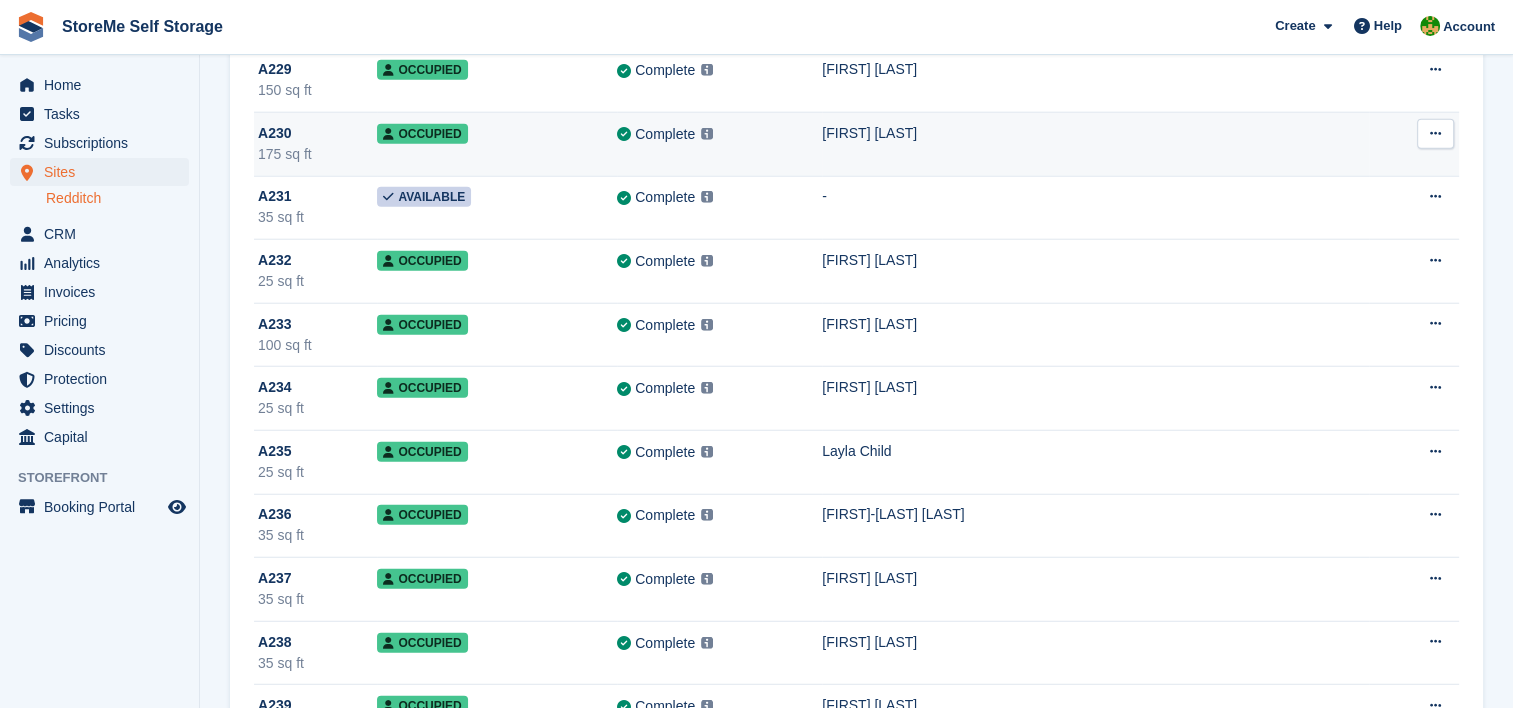 click on "175 sq ft" at bounding box center [317, 154] 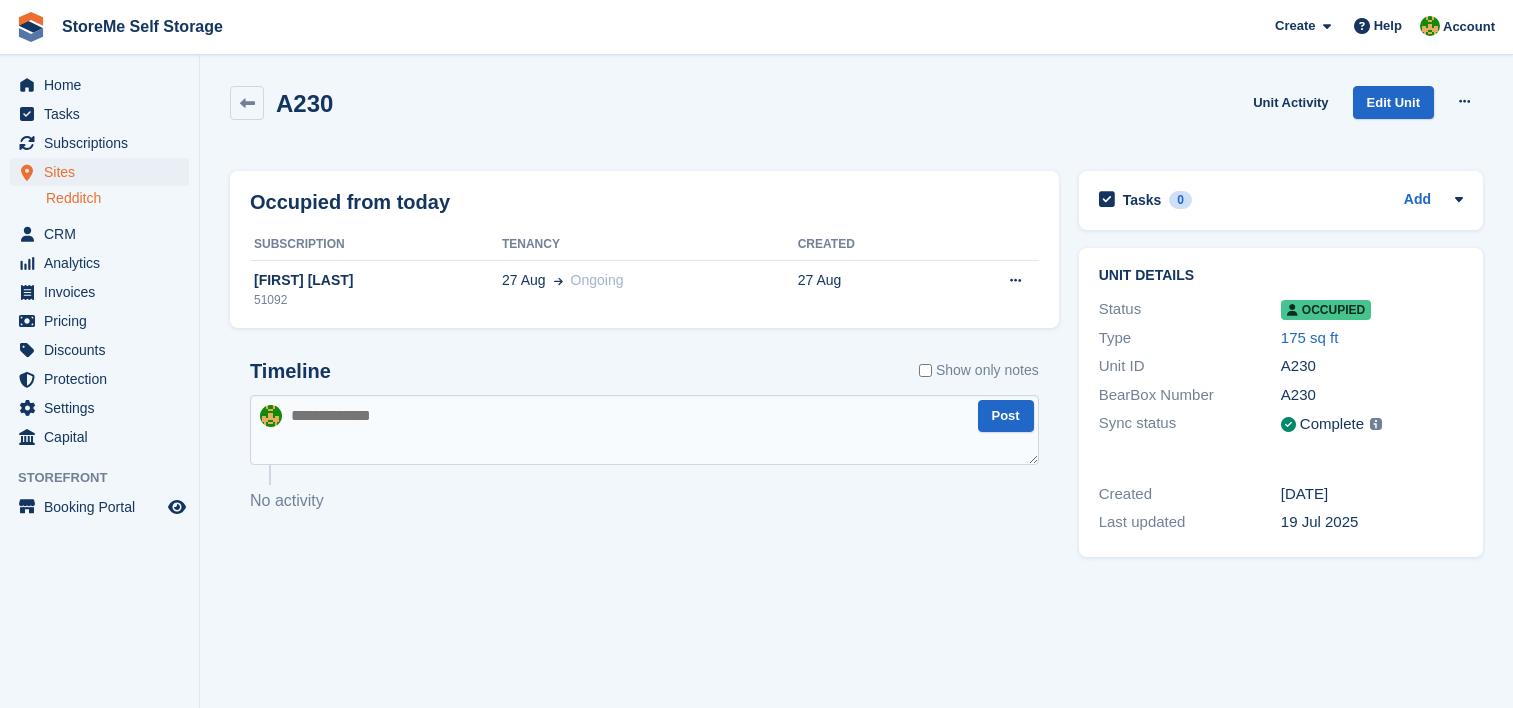 scroll, scrollTop: 0, scrollLeft: 0, axis: both 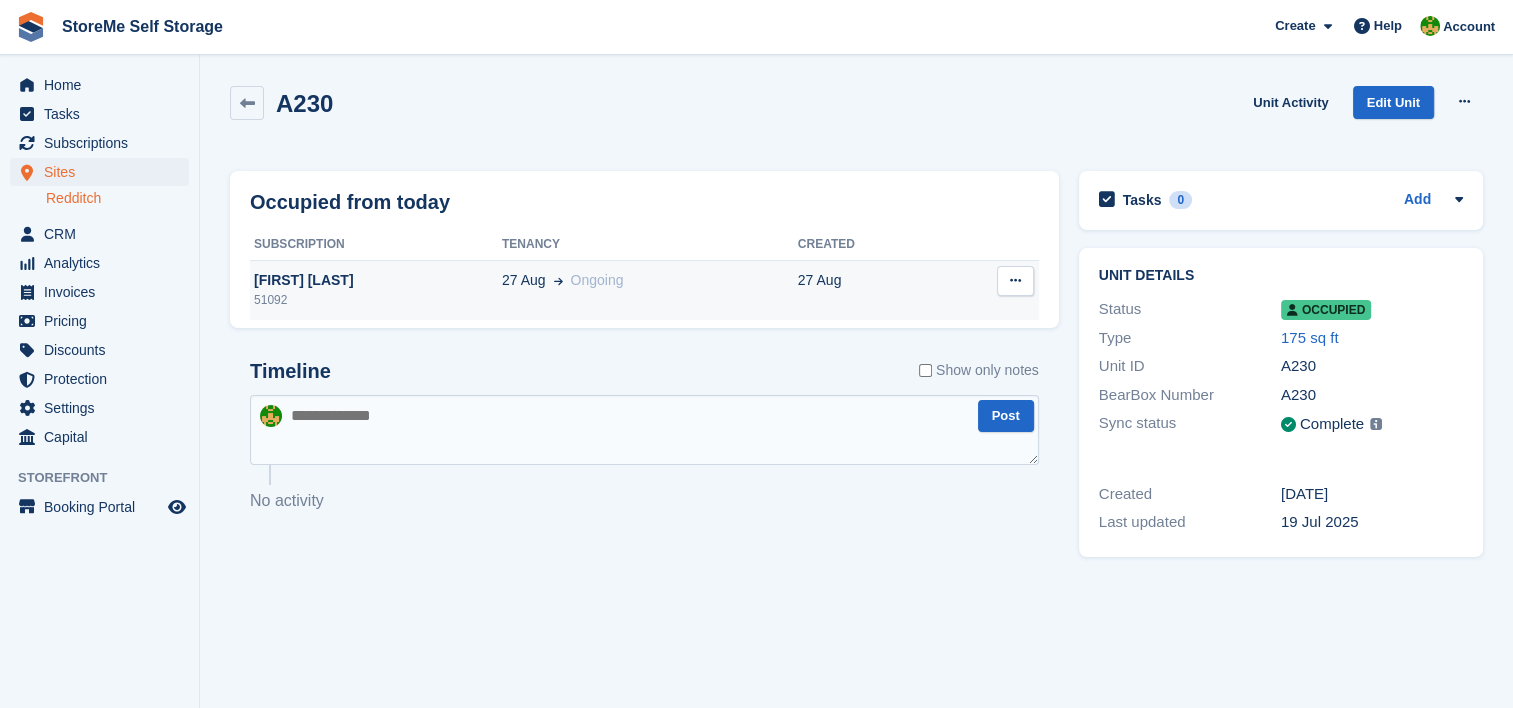 click on "27 Aug
Ongoing" at bounding box center (650, 280) 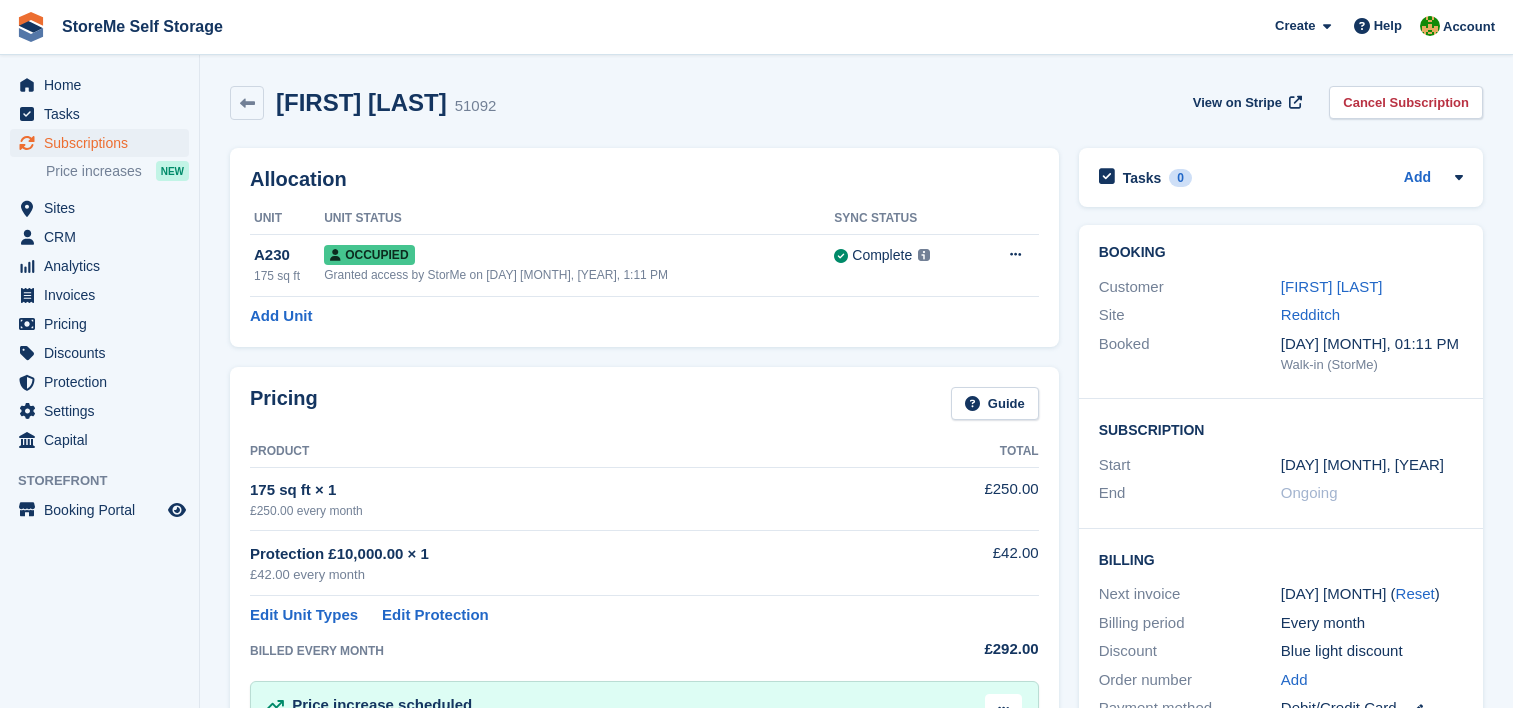 scroll, scrollTop: 0, scrollLeft: 0, axis: both 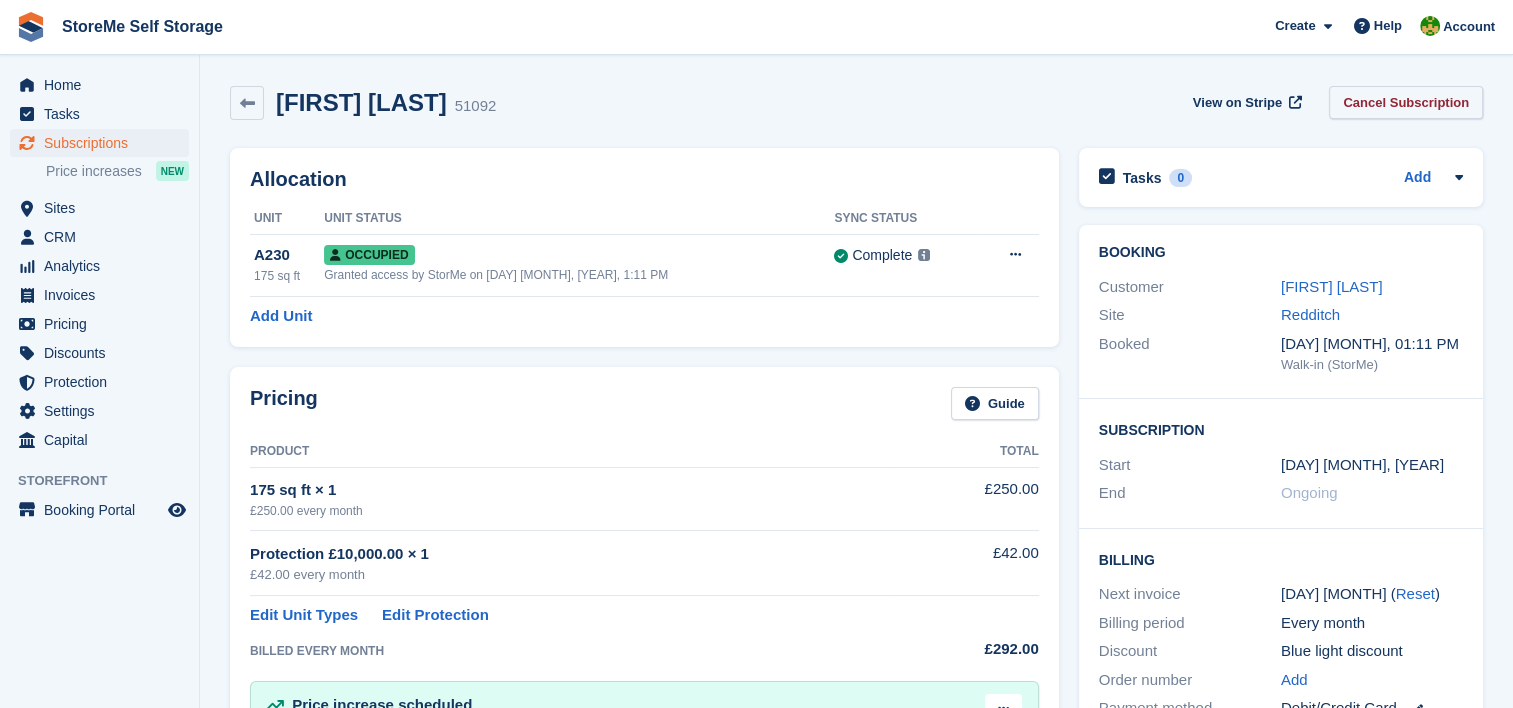 click on "Cancel Subscription" at bounding box center (1406, 102) 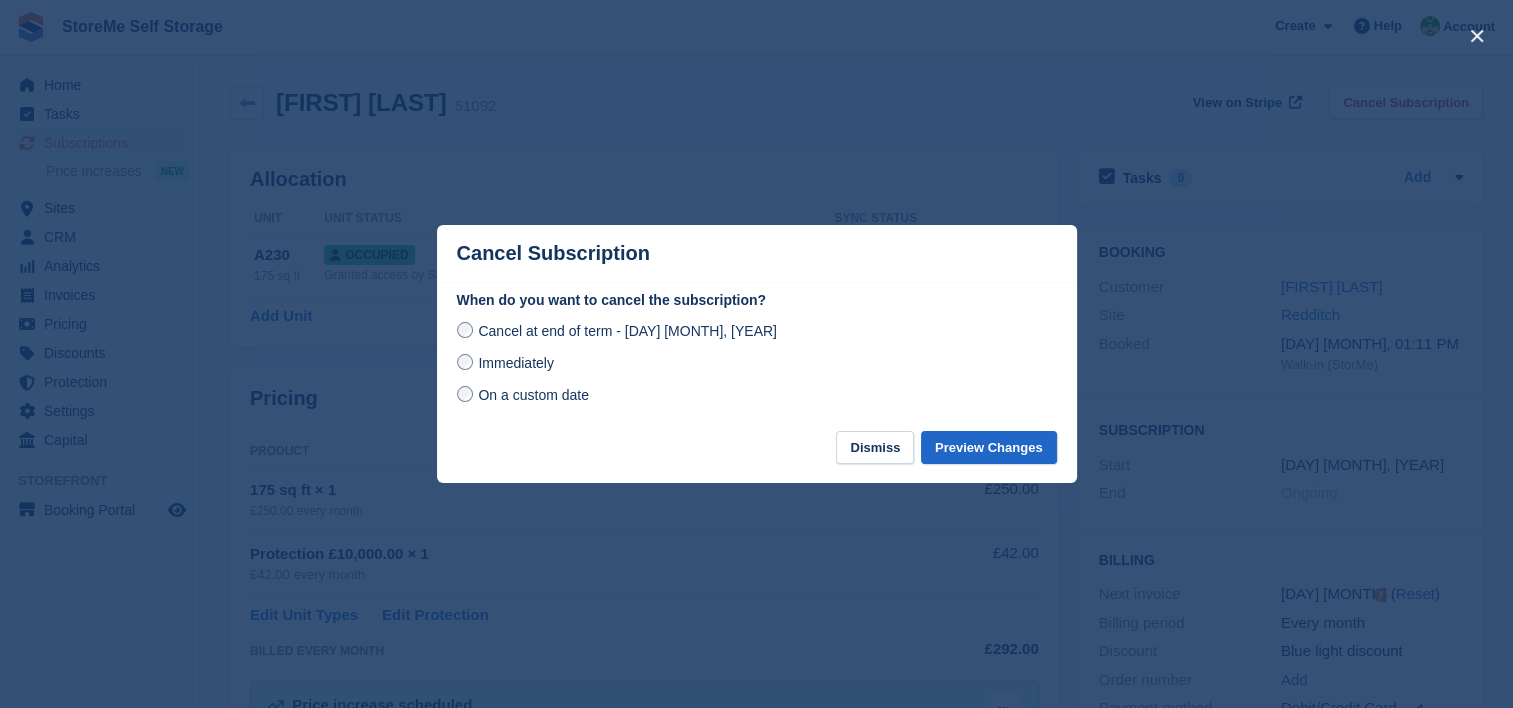 click on "Immediately" at bounding box center (515, 363) 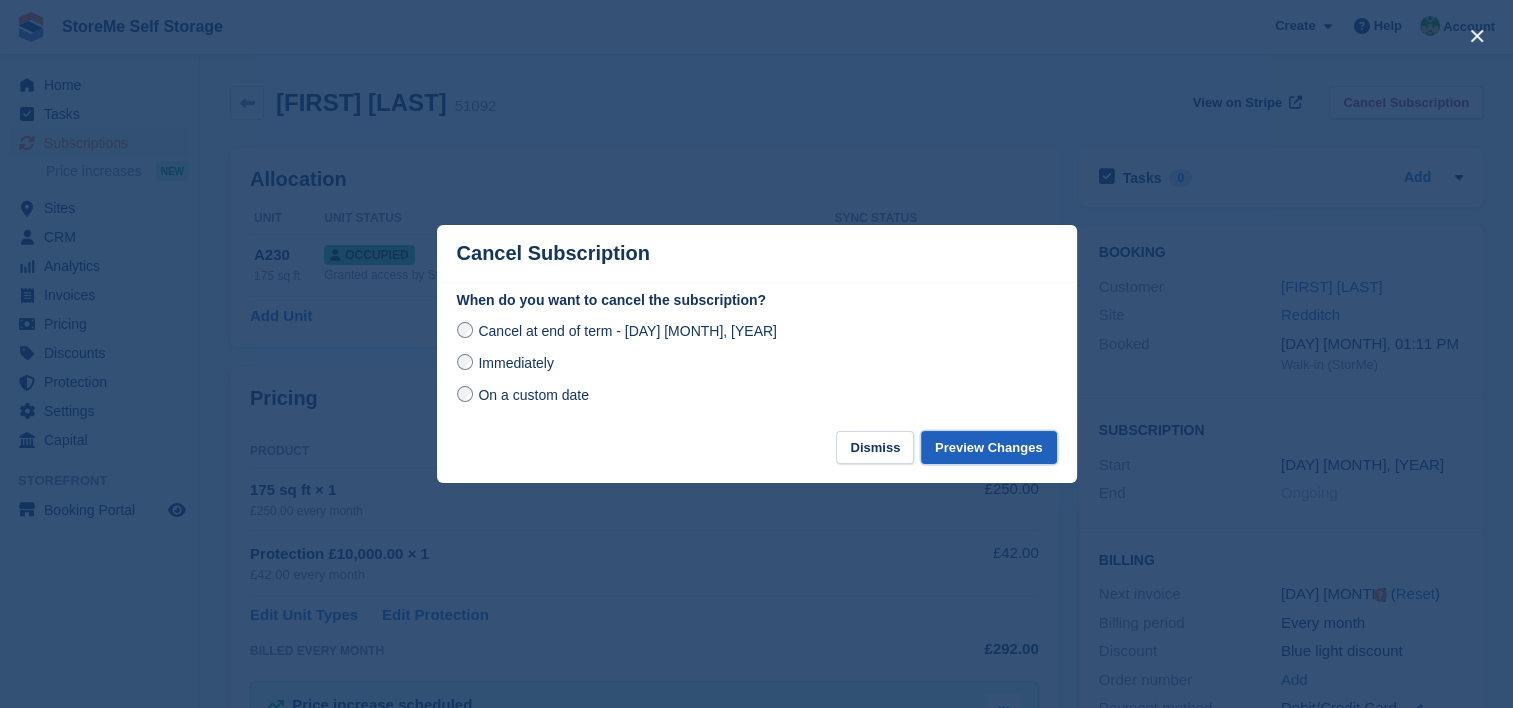 click on "Preview Changes" at bounding box center (989, 447) 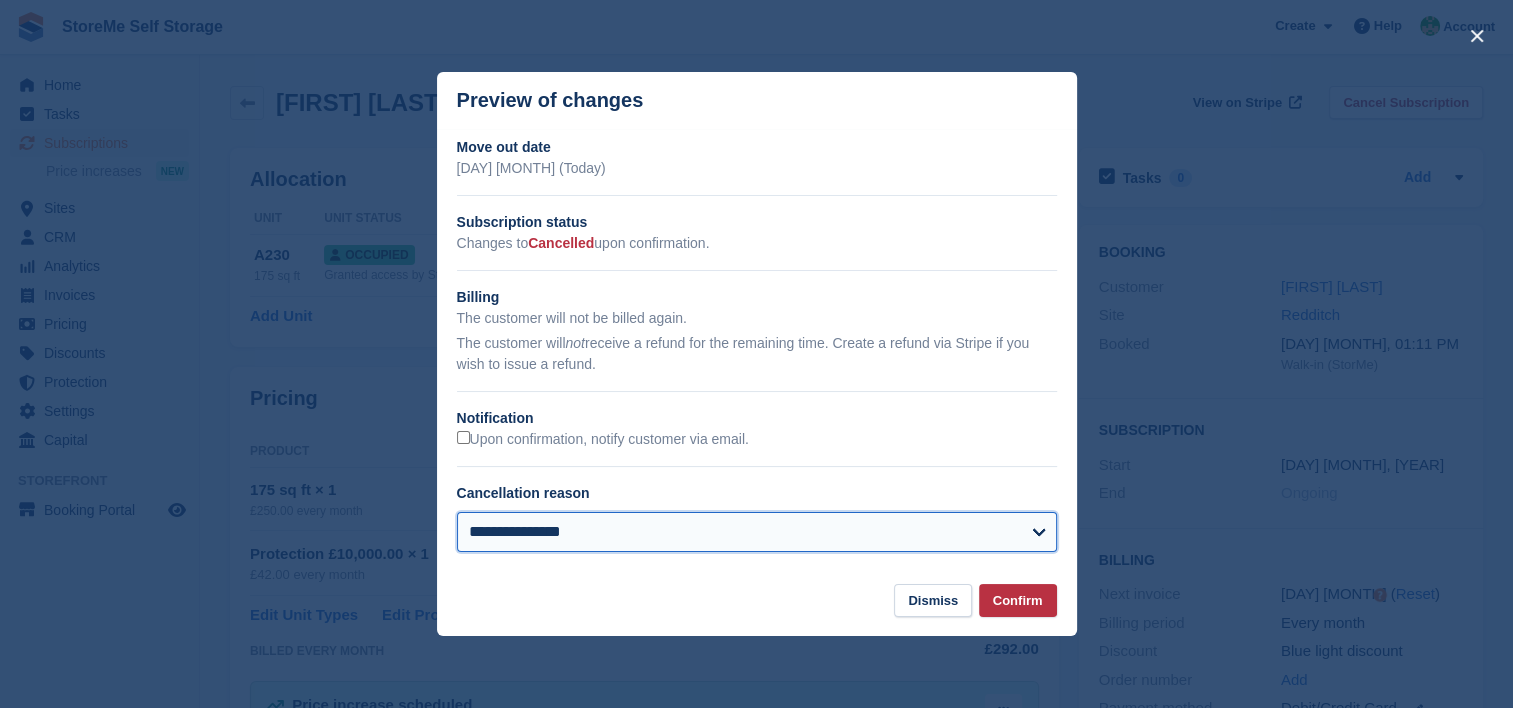 click on "**********" at bounding box center (757, 532) 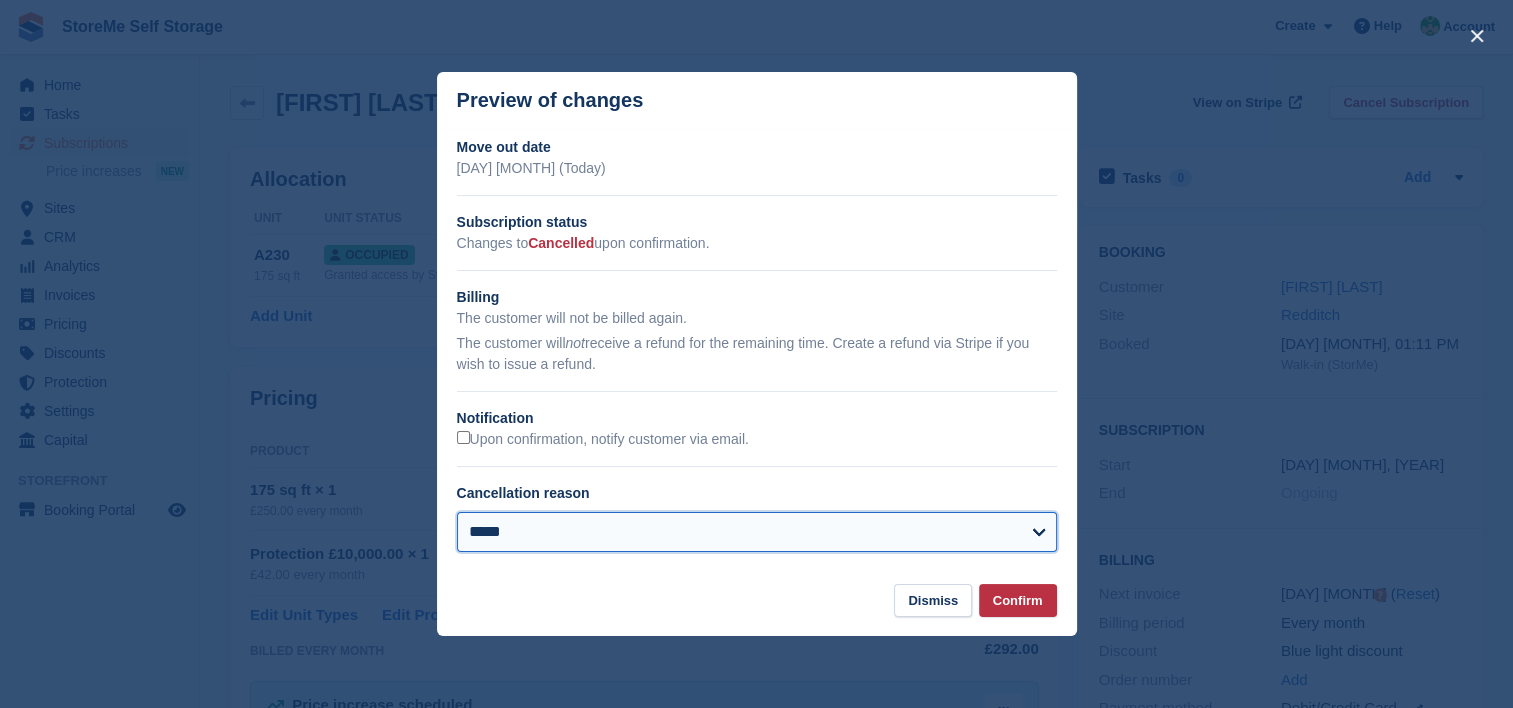 click on "**********" at bounding box center [757, 532] 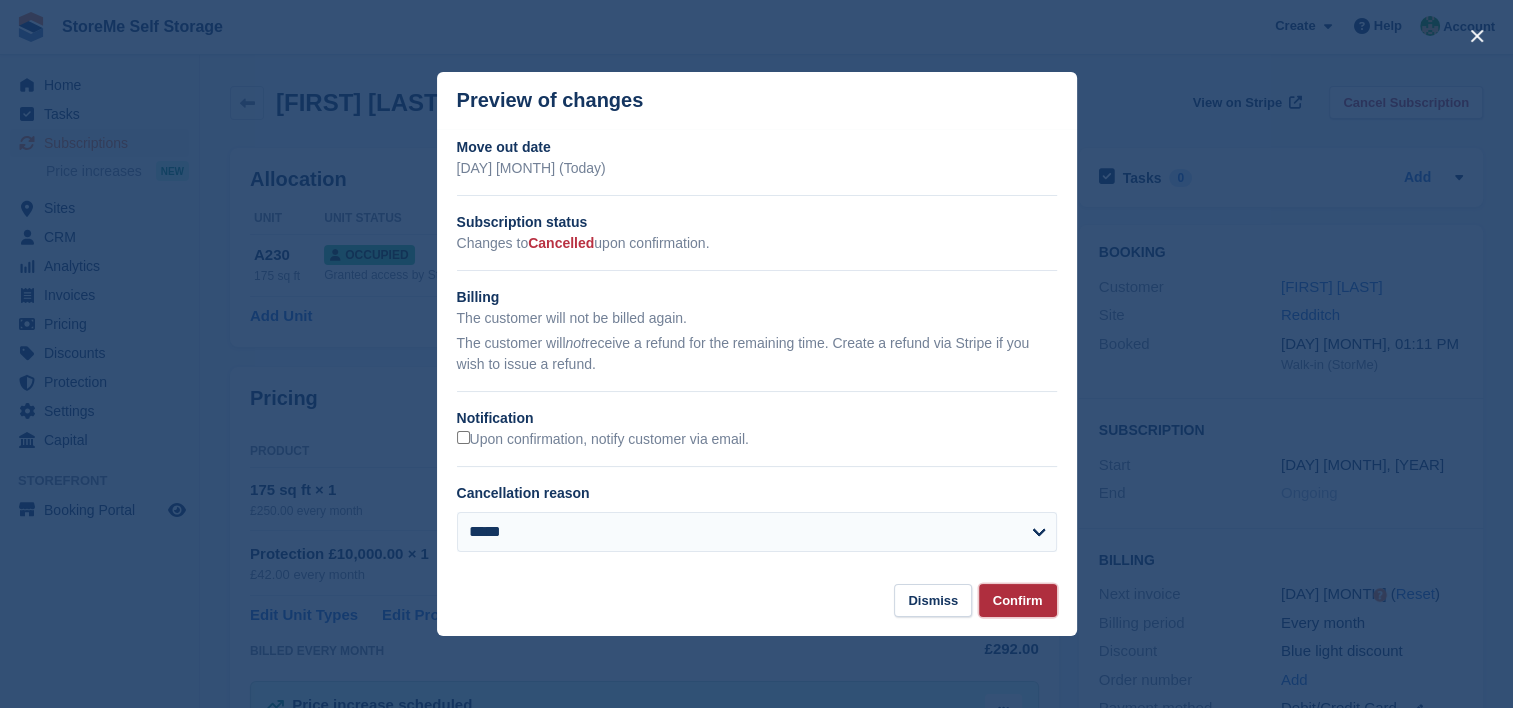 click on "Confirm" at bounding box center (1018, 600) 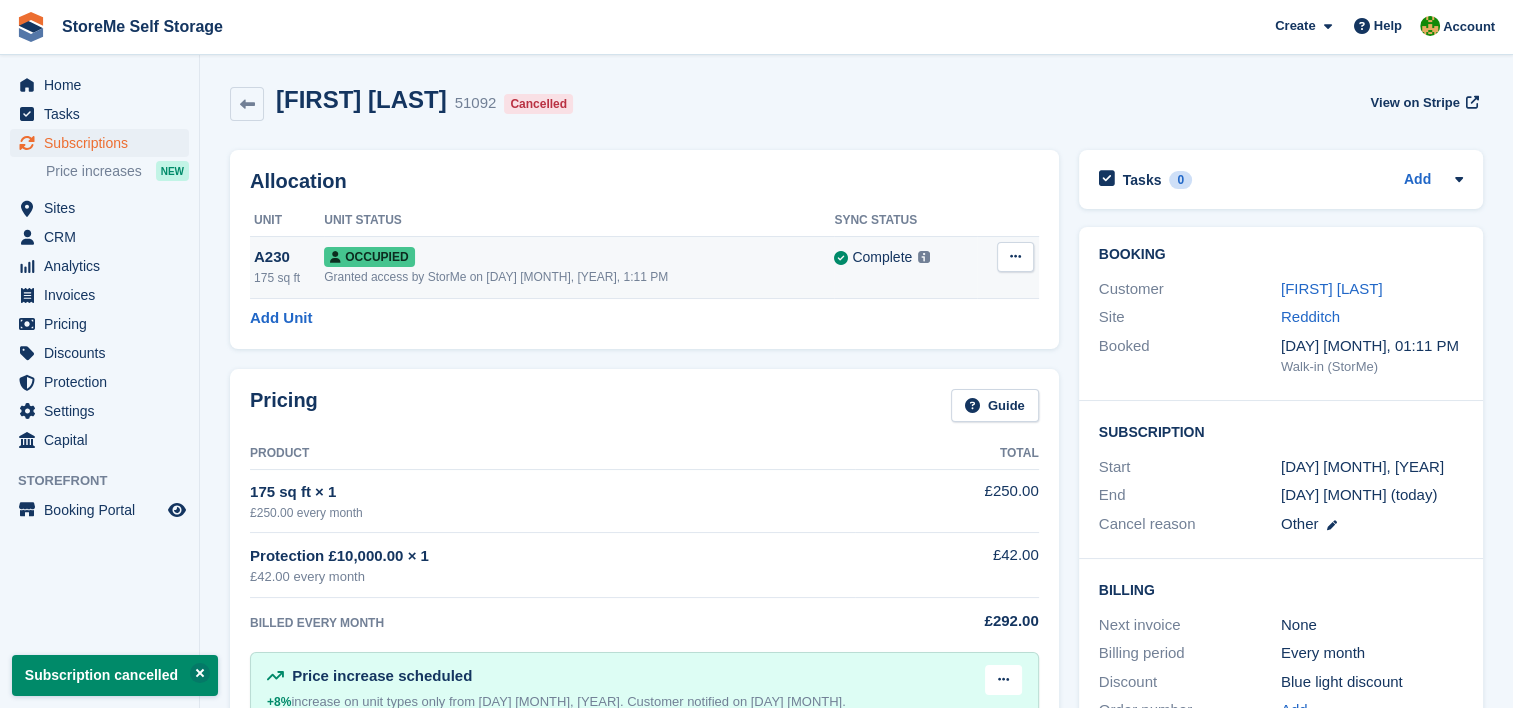click on "Overlock
Deallocate" at bounding box center [1008, 267] 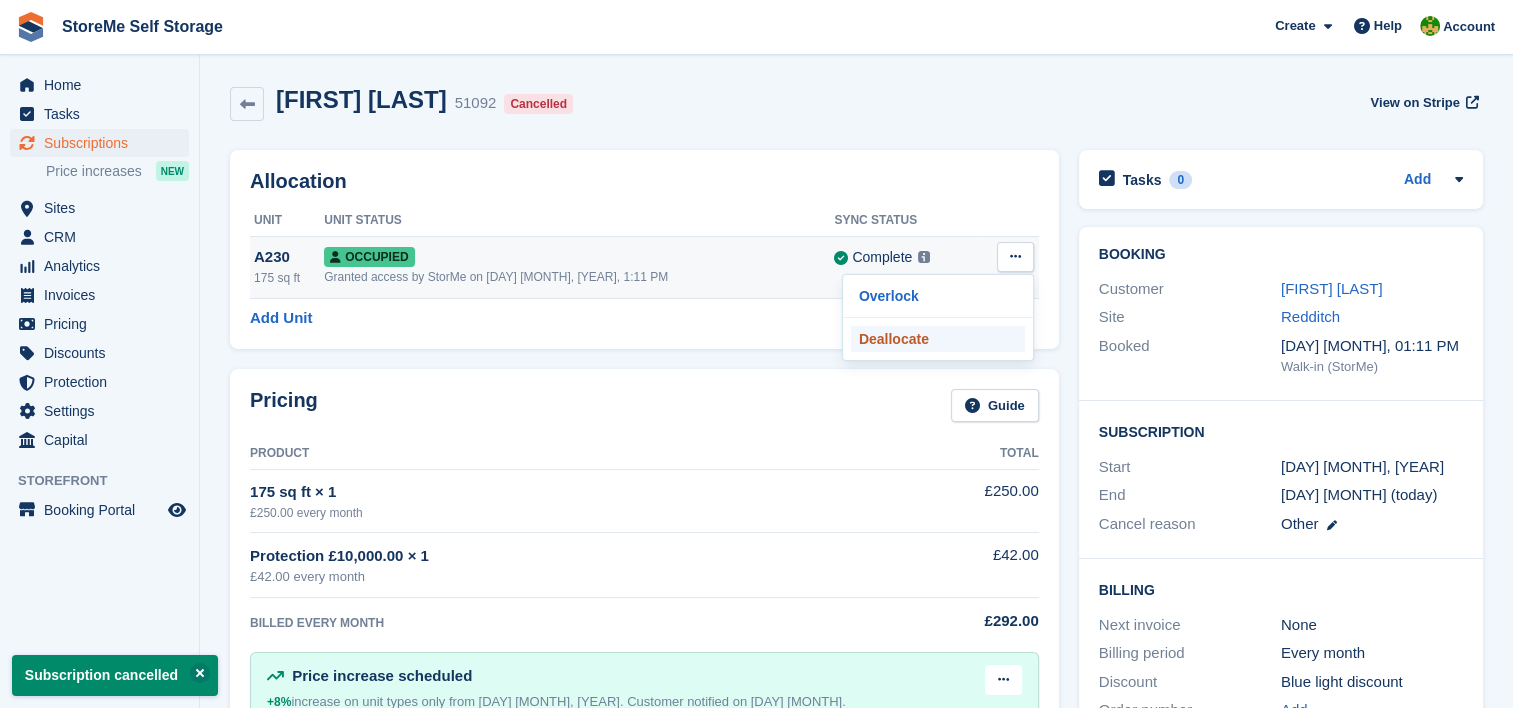 click on "Deallocate" at bounding box center (938, 339) 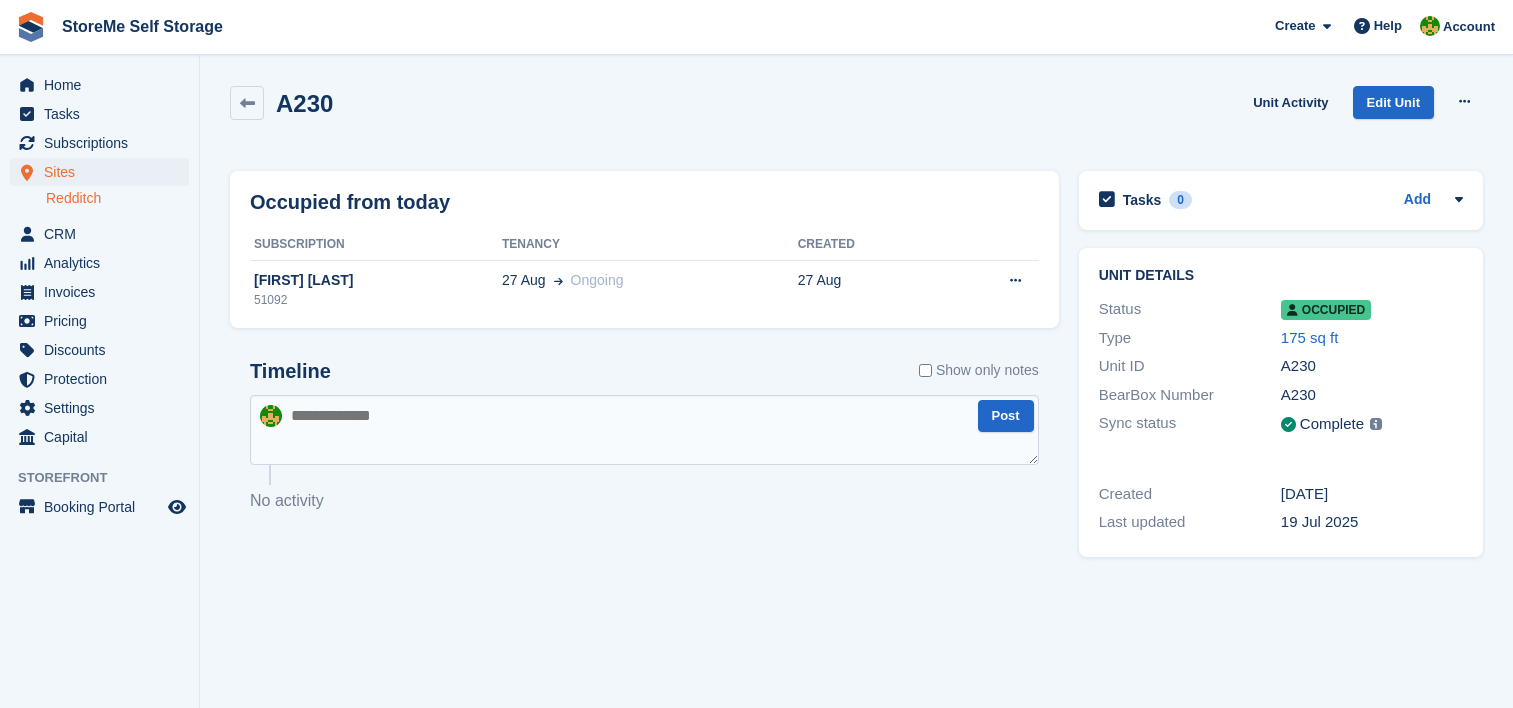 scroll, scrollTop: 0, scrollLeft: 0, axis: both 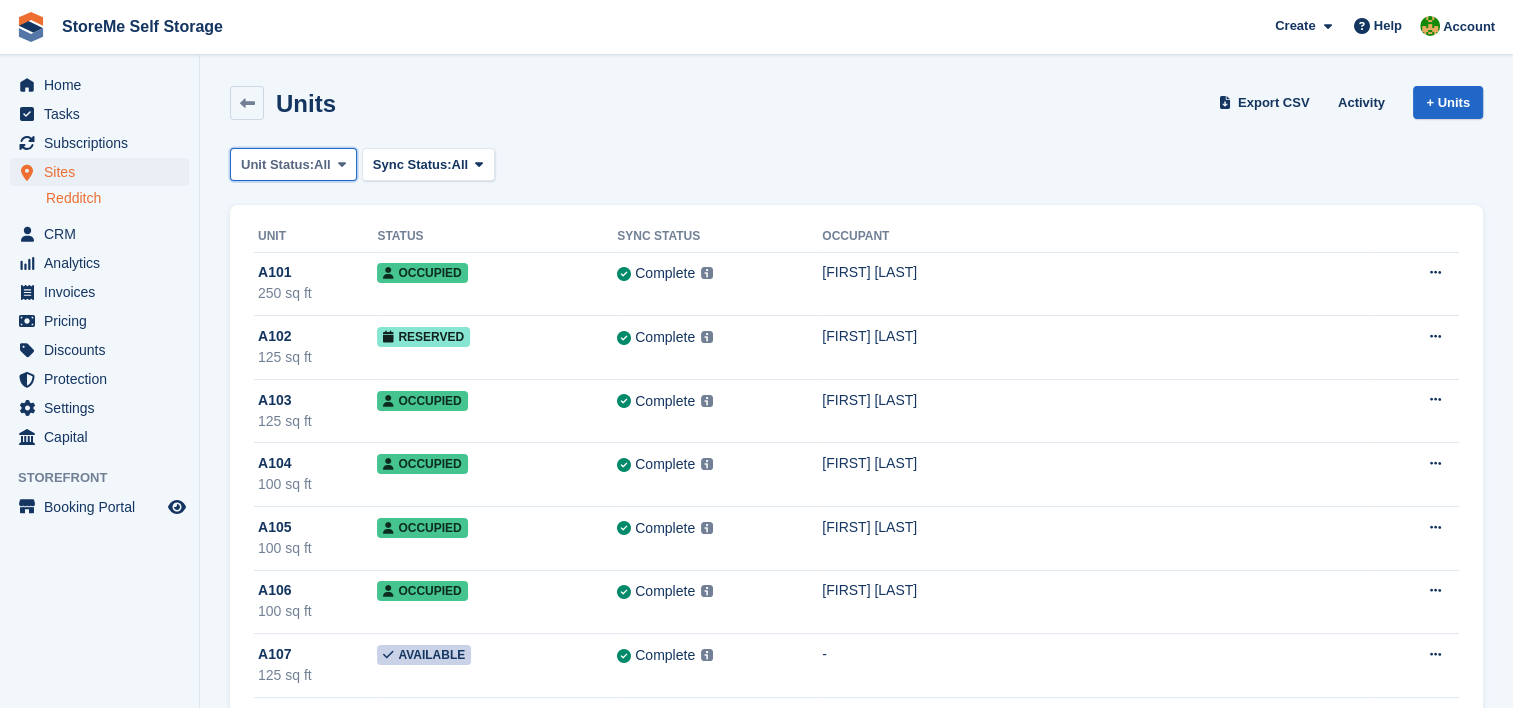 click on "Unit Status:" at bounding box center (277, 165) 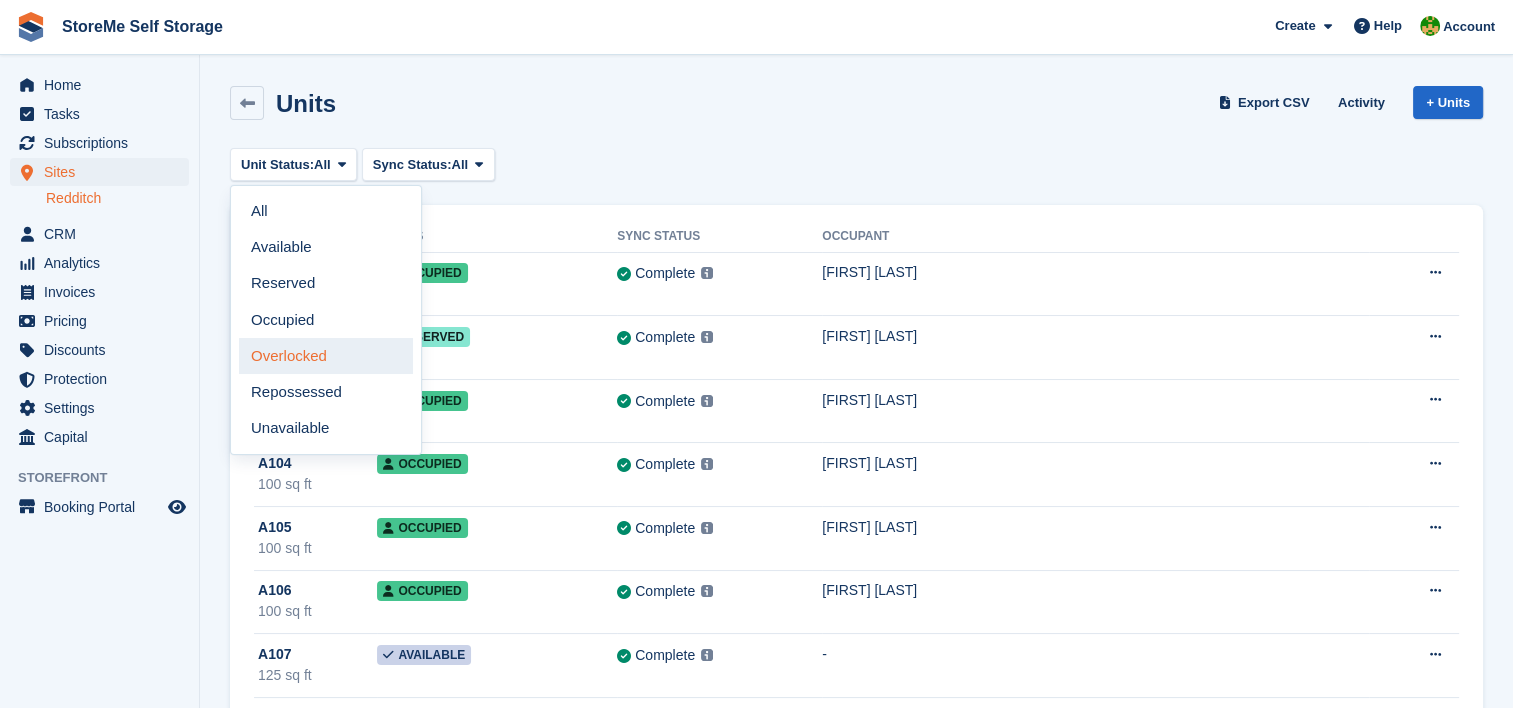 click on "Overlocked" at bounding box center (326, 356) 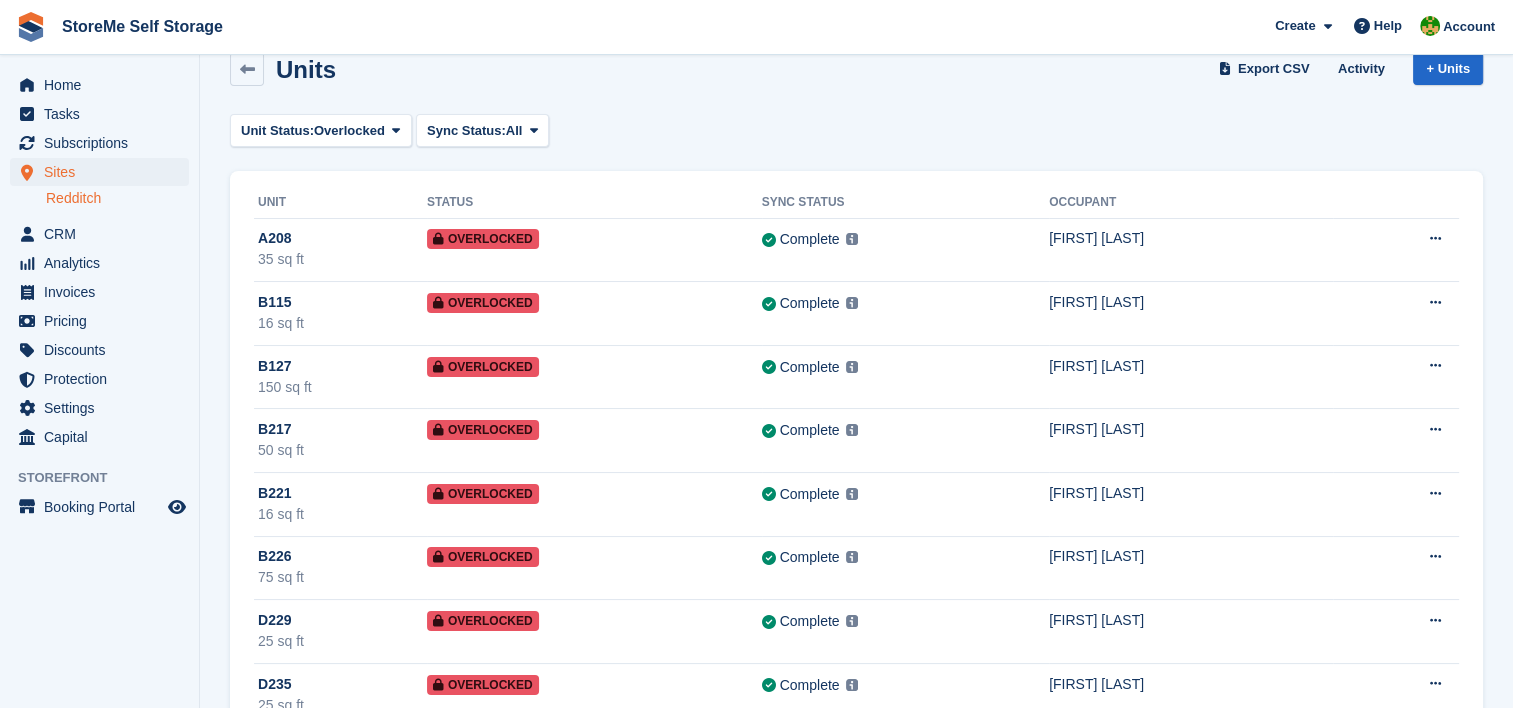 scroll, scrollTop: 0, scrollLeft: 0, axis: both 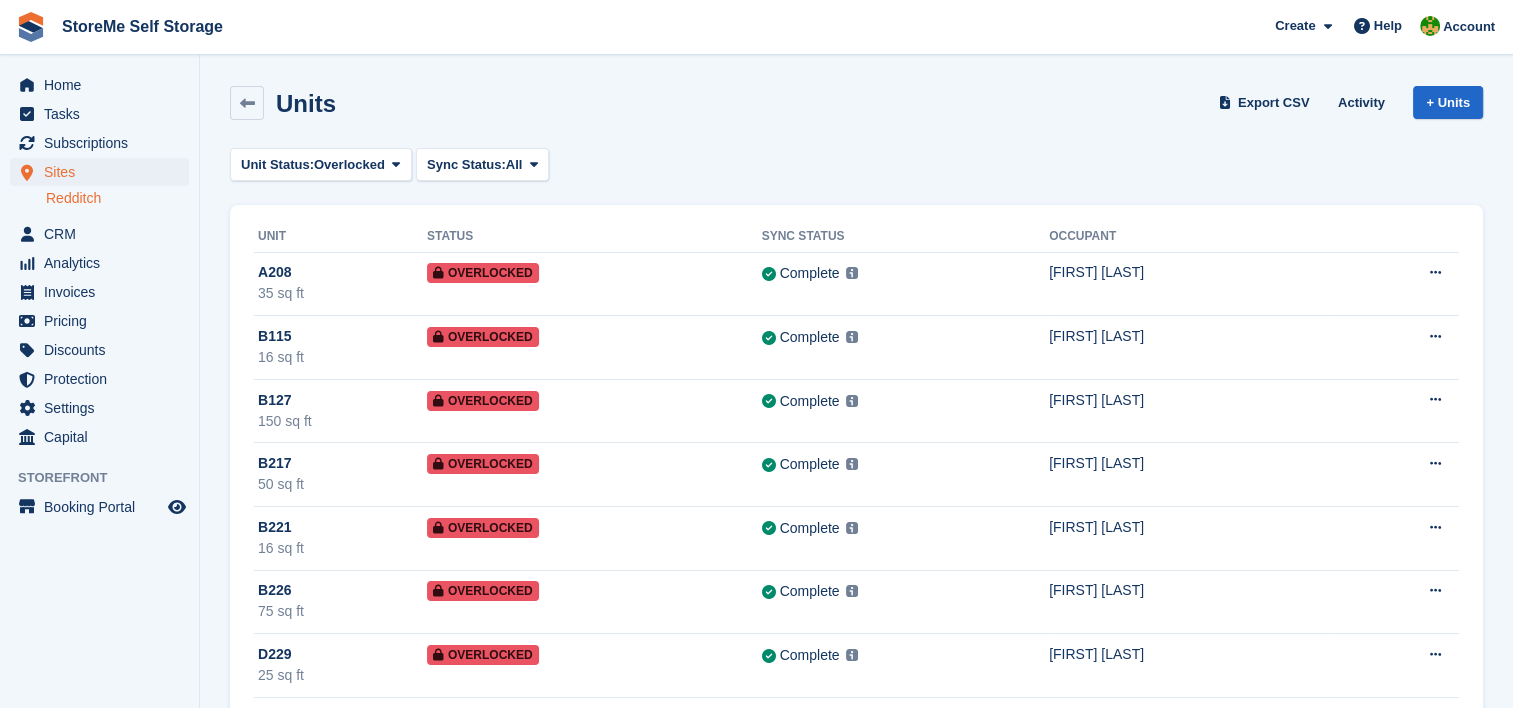 click on "Units
Export CSV
Activity
+ Units
Unit Status:
Overlocked
All
Available
Reserved
Occupied
Overlocked
Repossessed
Unavailable
Sync Status:
All
All
Pending
Failed
Complete
Unit
Status
Sync Status
Occupant
A208" at bounding box center [856, 426] 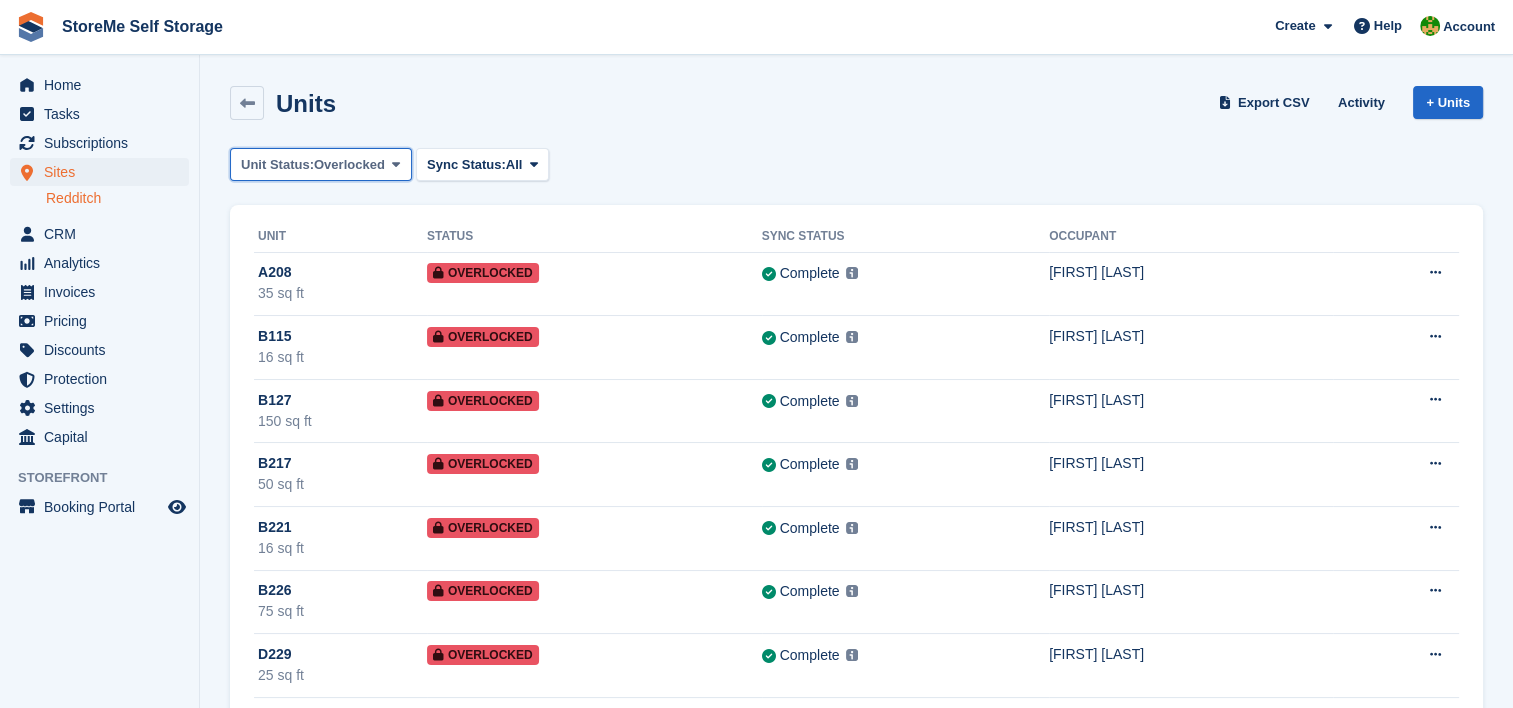 click on "Unit Status:" at bounding box center [277, 165] 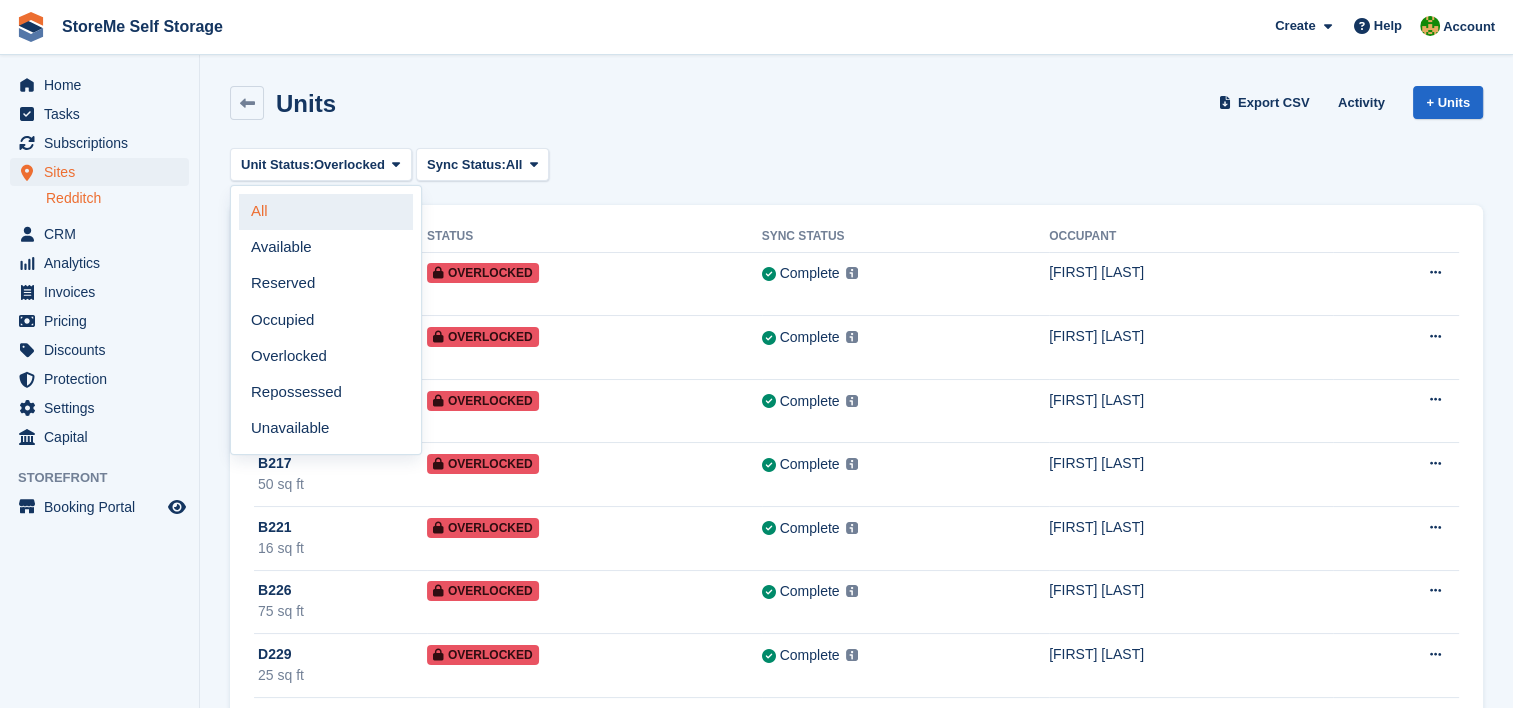 click on "All" at bounding box center [326, 212] 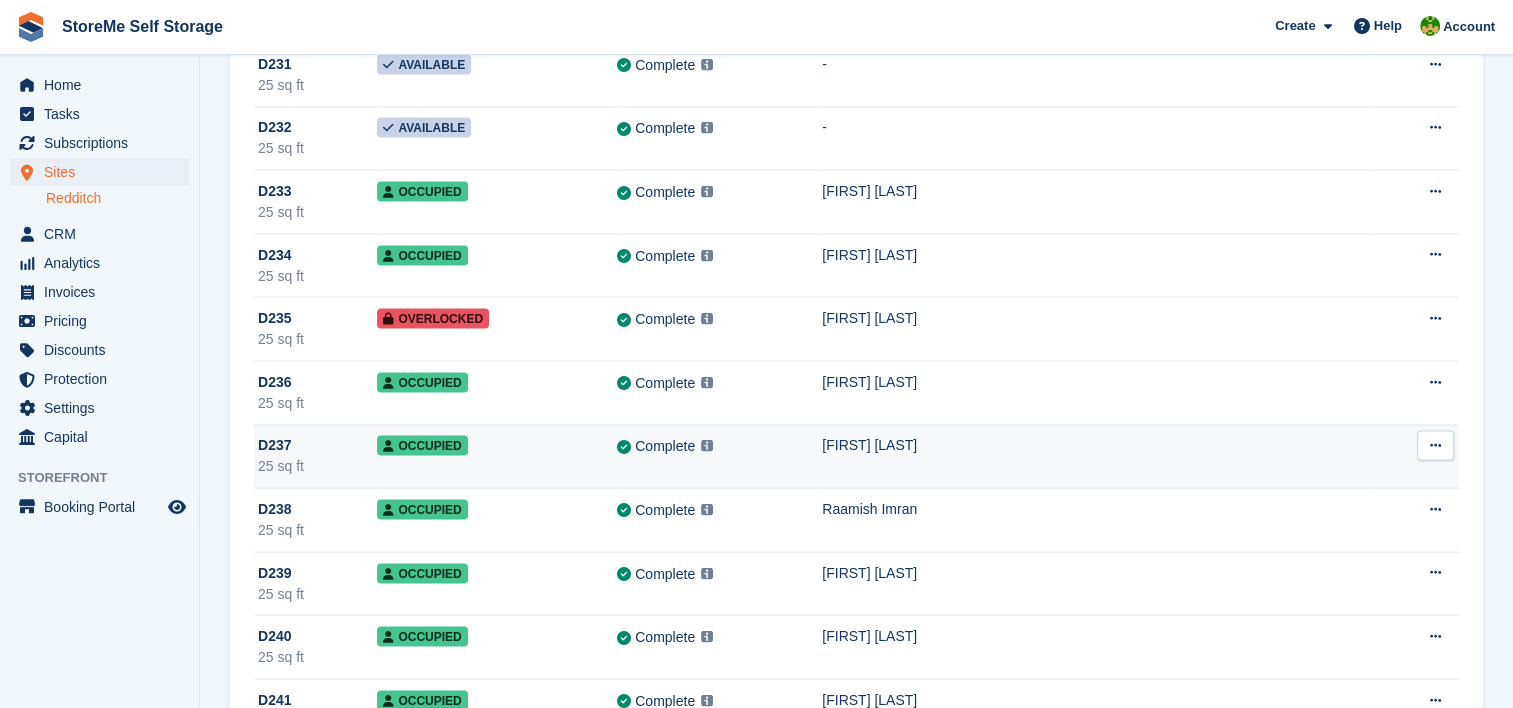 scroll, scrollTop: 19100, scrollLeft: 0, axis: vertical 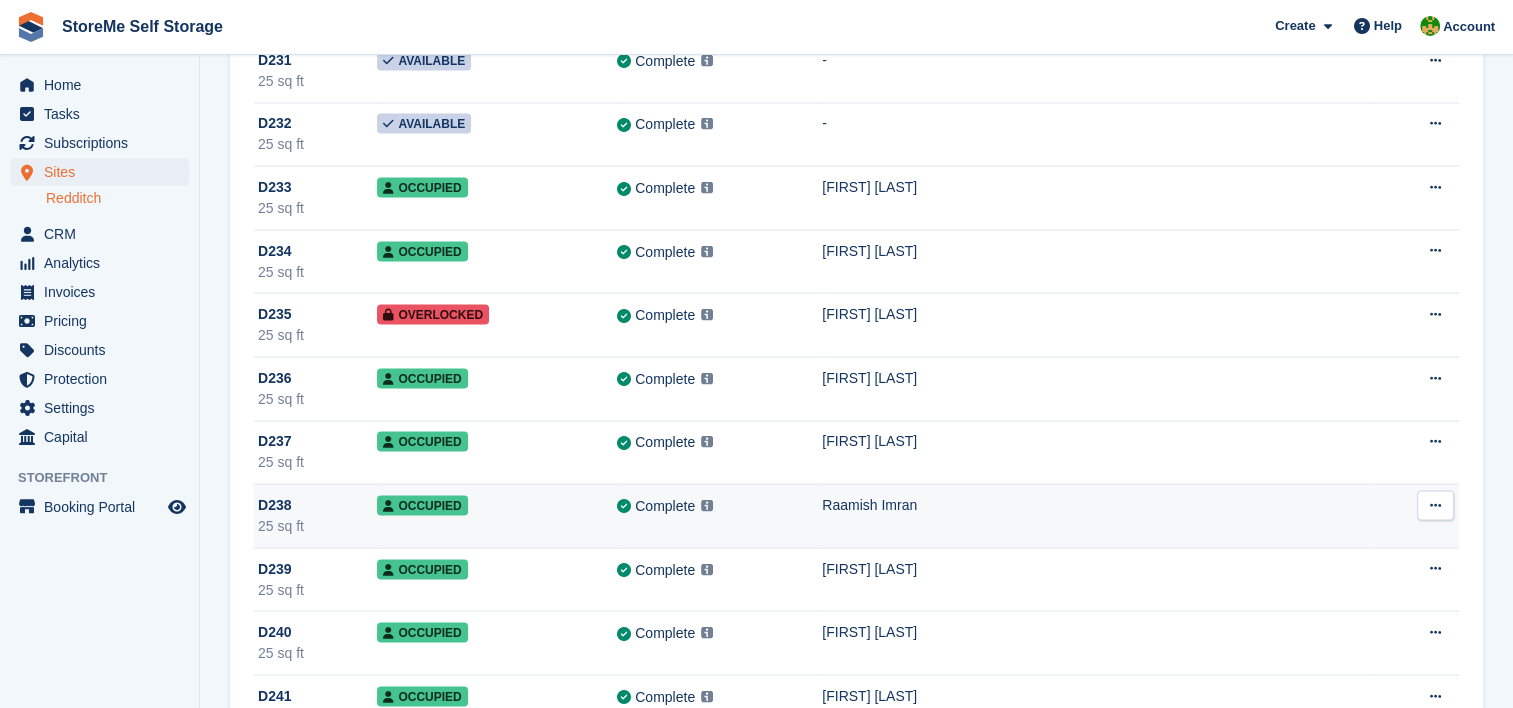 click on "25 sq ft" at bounding box center (317, 526) 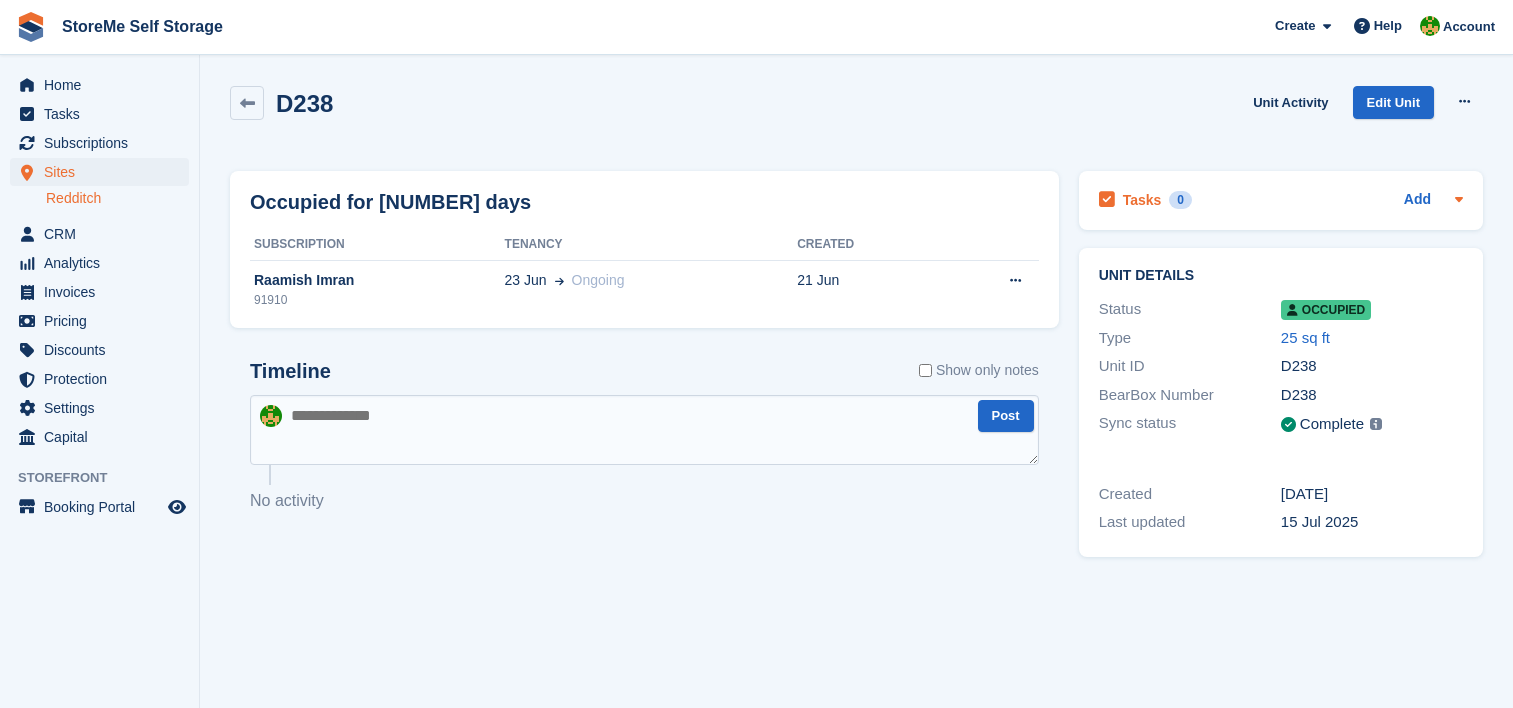scroll, scrollTop: 0, scrollLeft: 0, axis: both 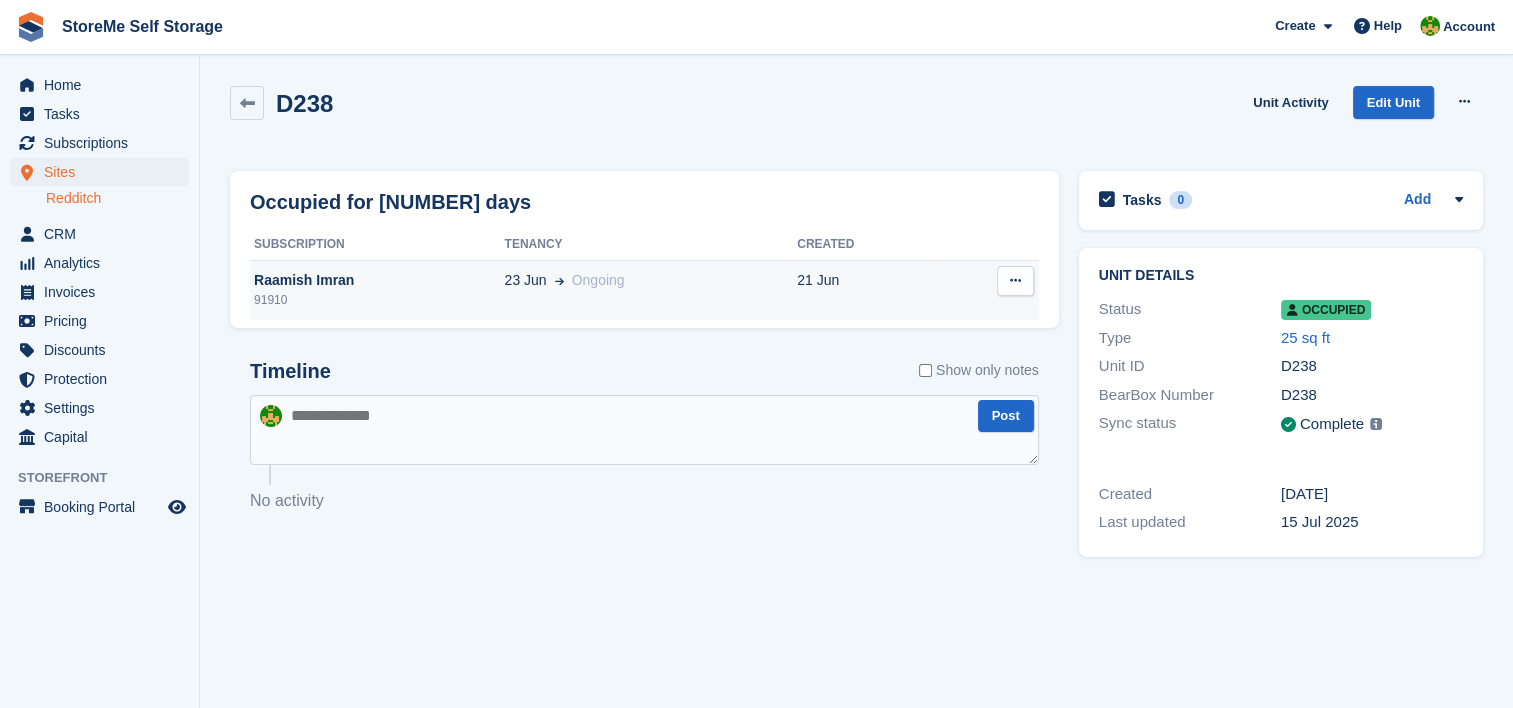 click on "[DATE]
Ongoing" at bounding box center [651, 280] 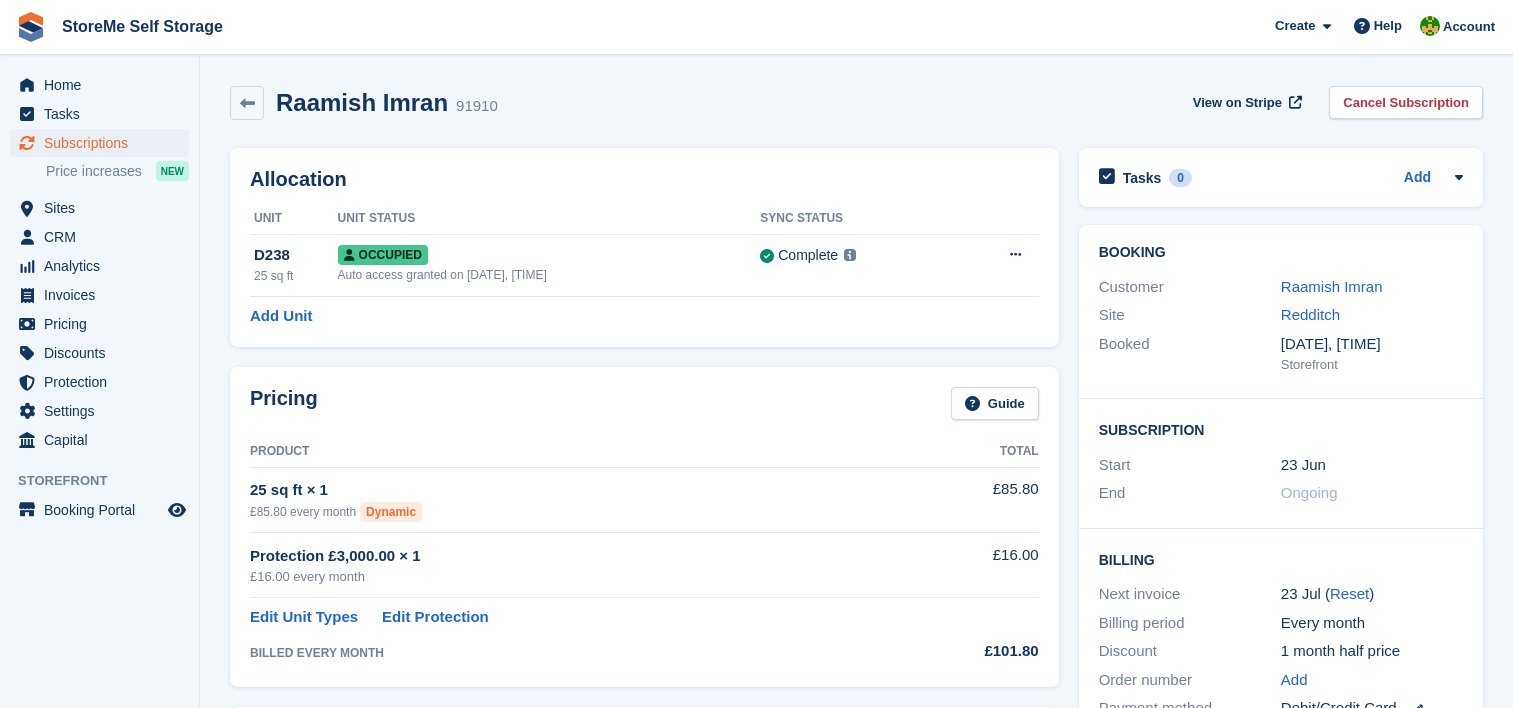 scroll, scrollTop: 0, scrollLeft: 0, axis: both 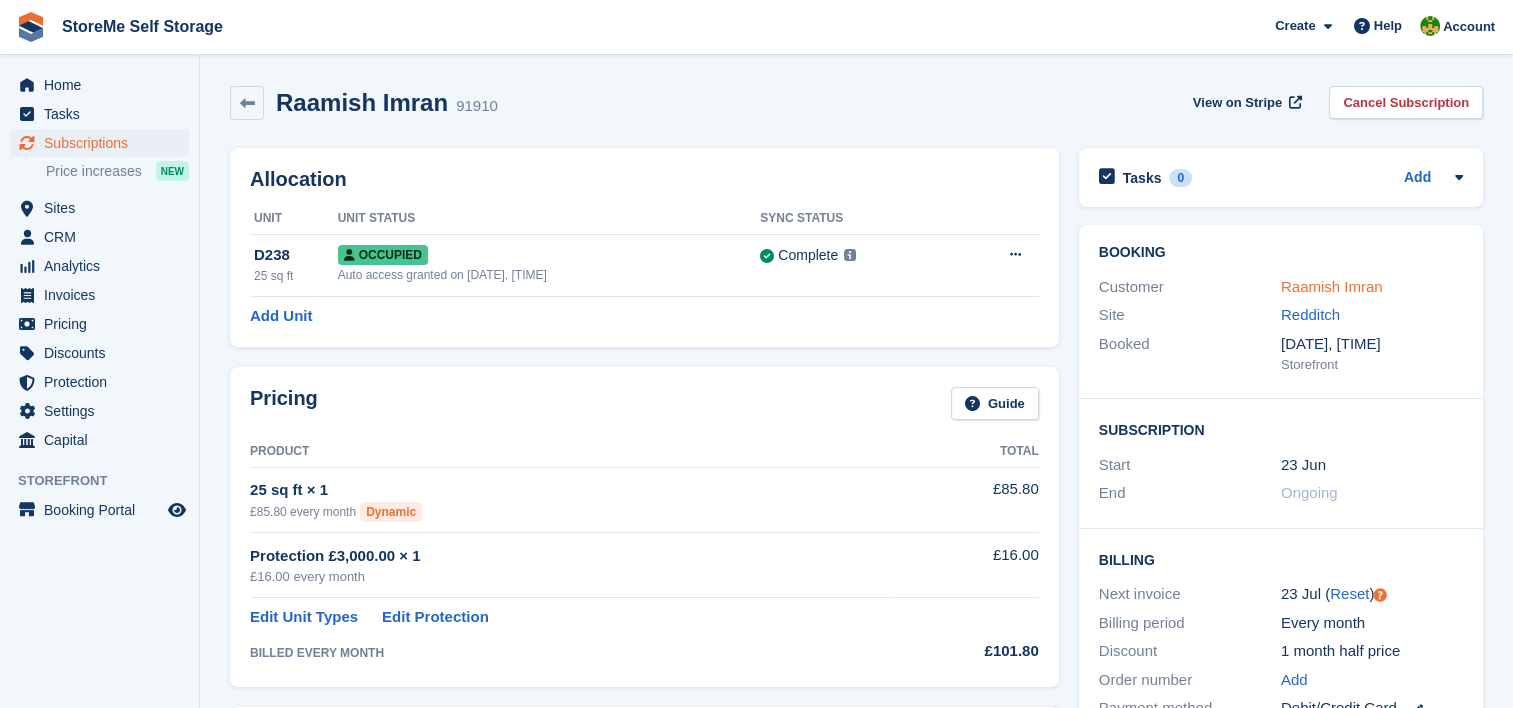 click on "Raamish Imran" at bounding box center [1332, 286] 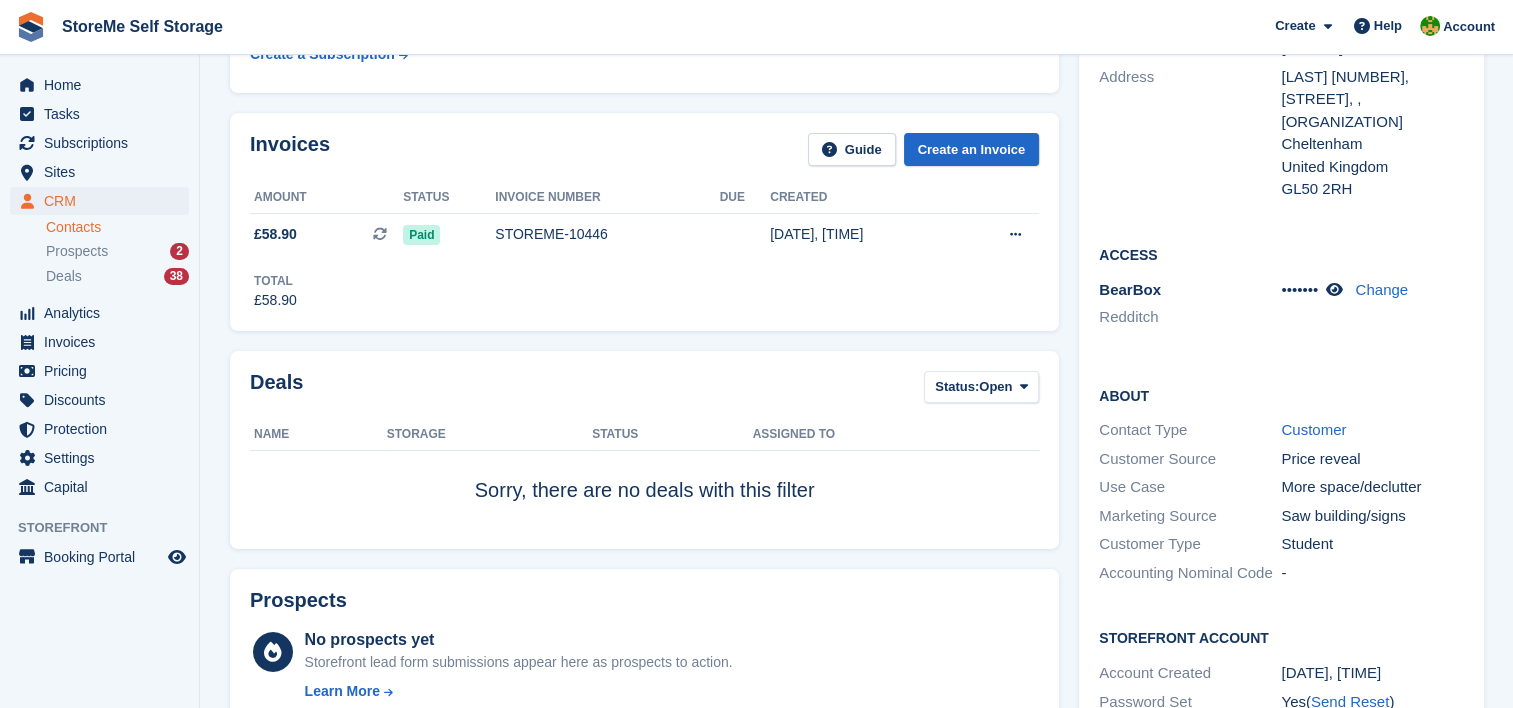 scroll, scrollTop: 0, scrollLeft: 0, axis: both 